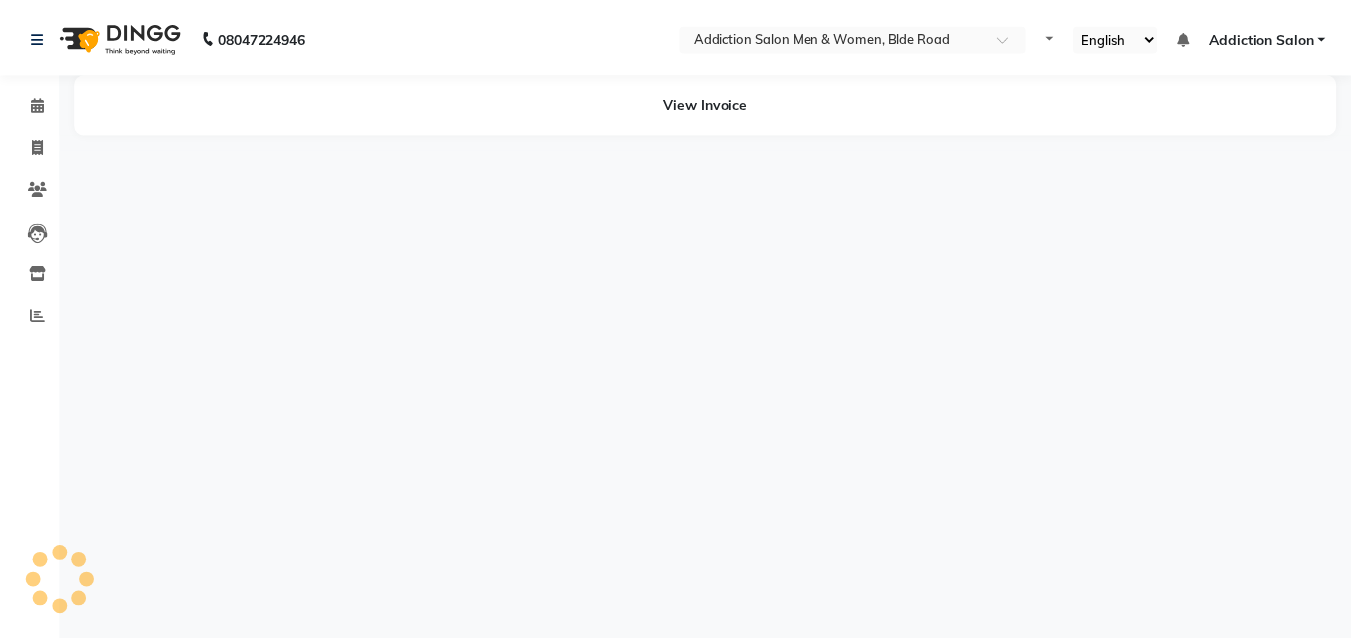 scroll, scrollTop: 0, scrollLeft: 0, axis: both 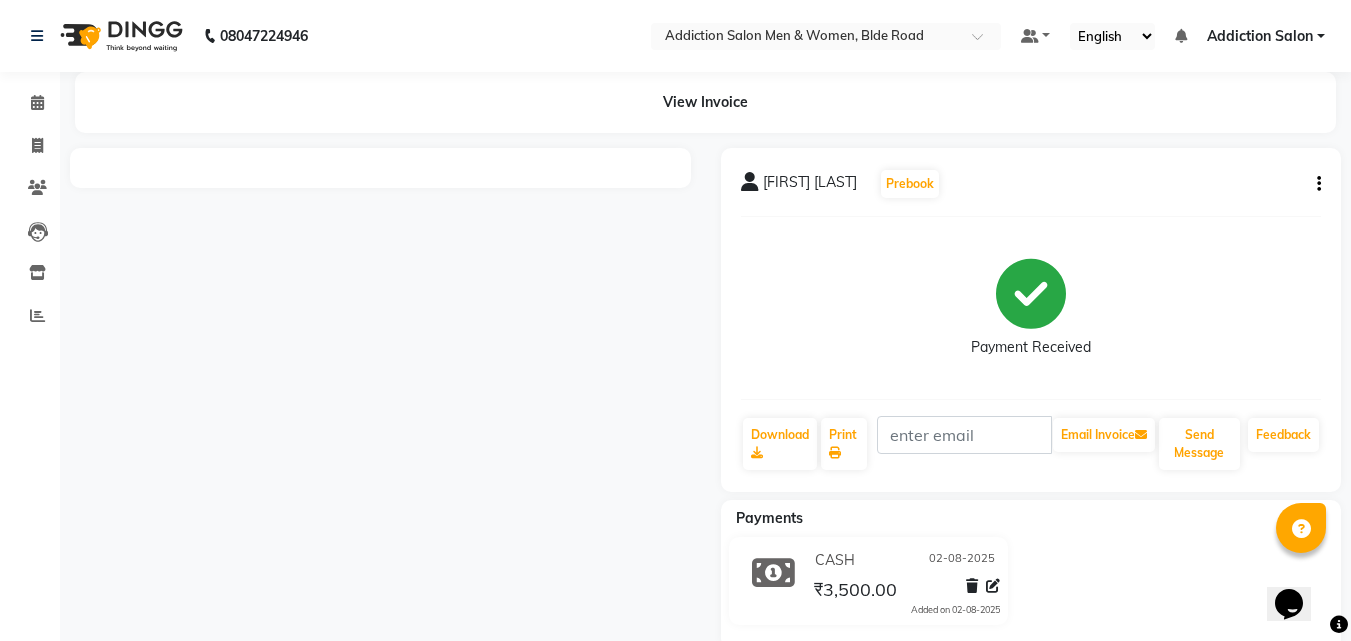 click 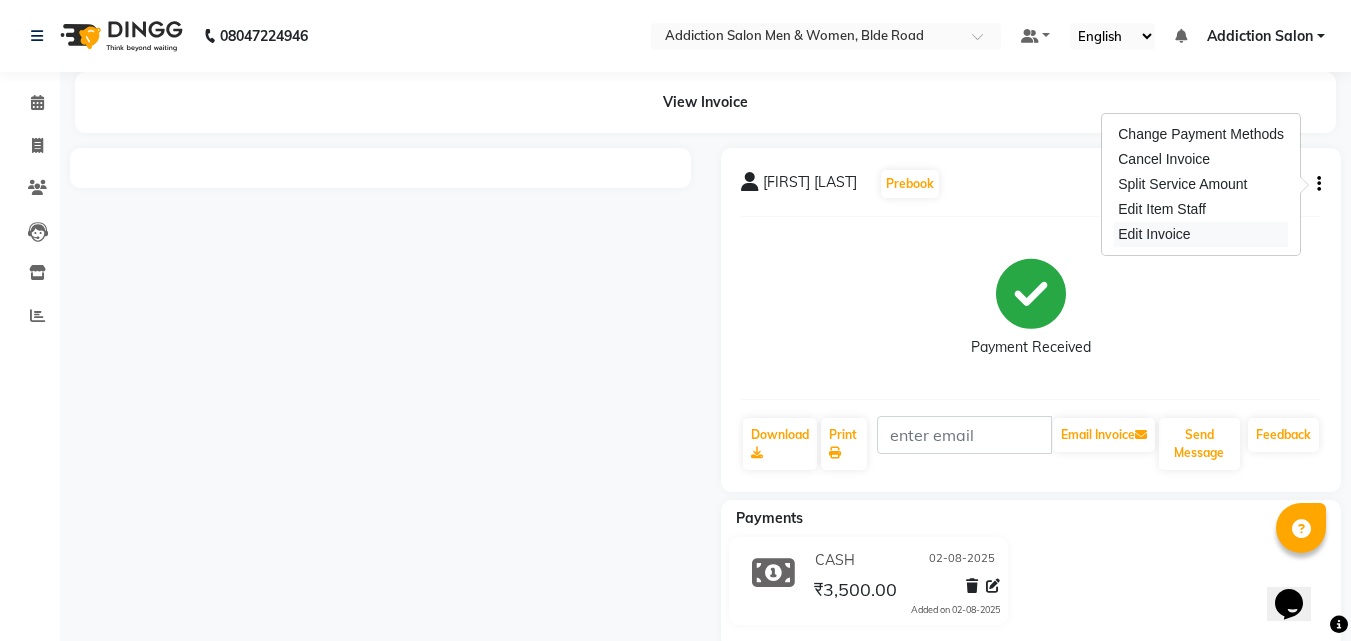 click on "Edit Invoice" at bounding box center [1201, 234] 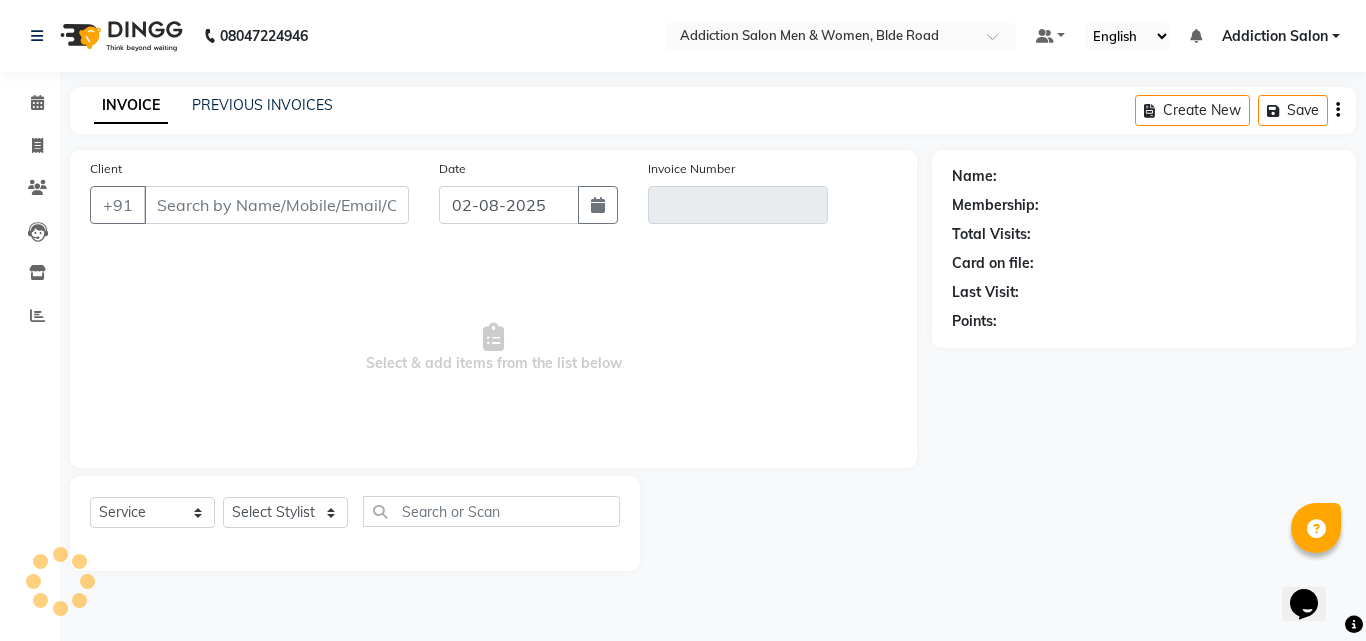 type on "84******93" 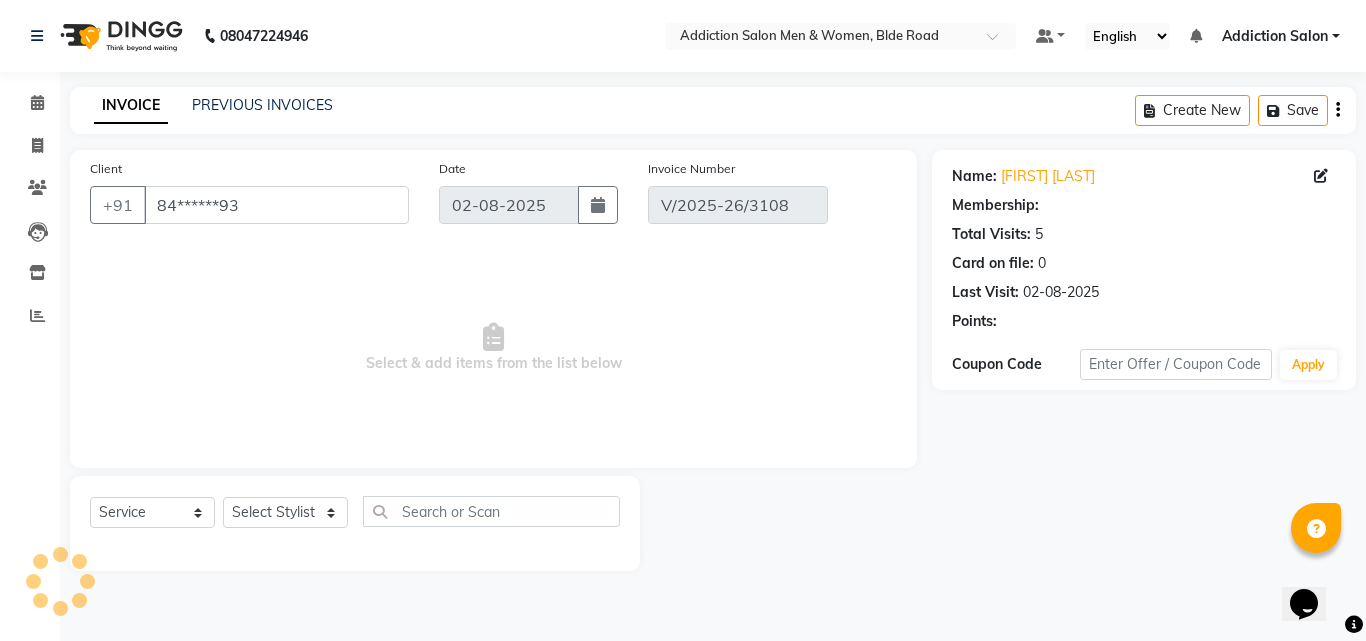 select on "select" 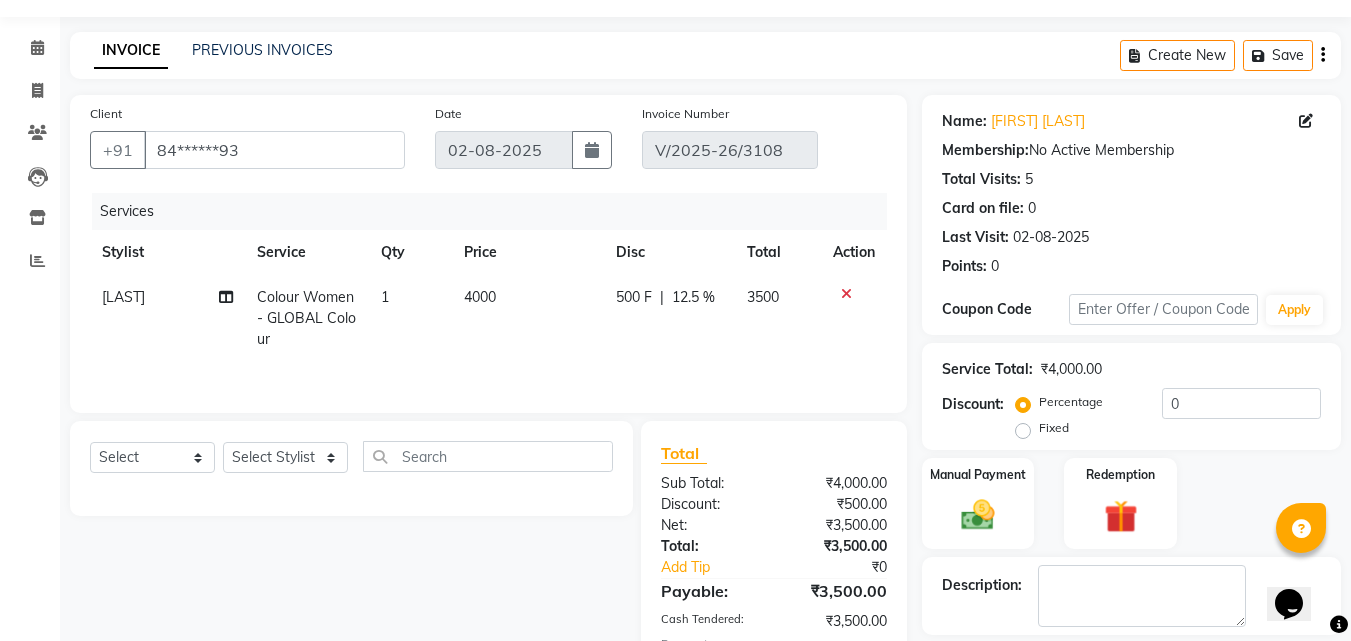 scroll, scrollTop: 71, scrollLeft: 0, axis: vertical 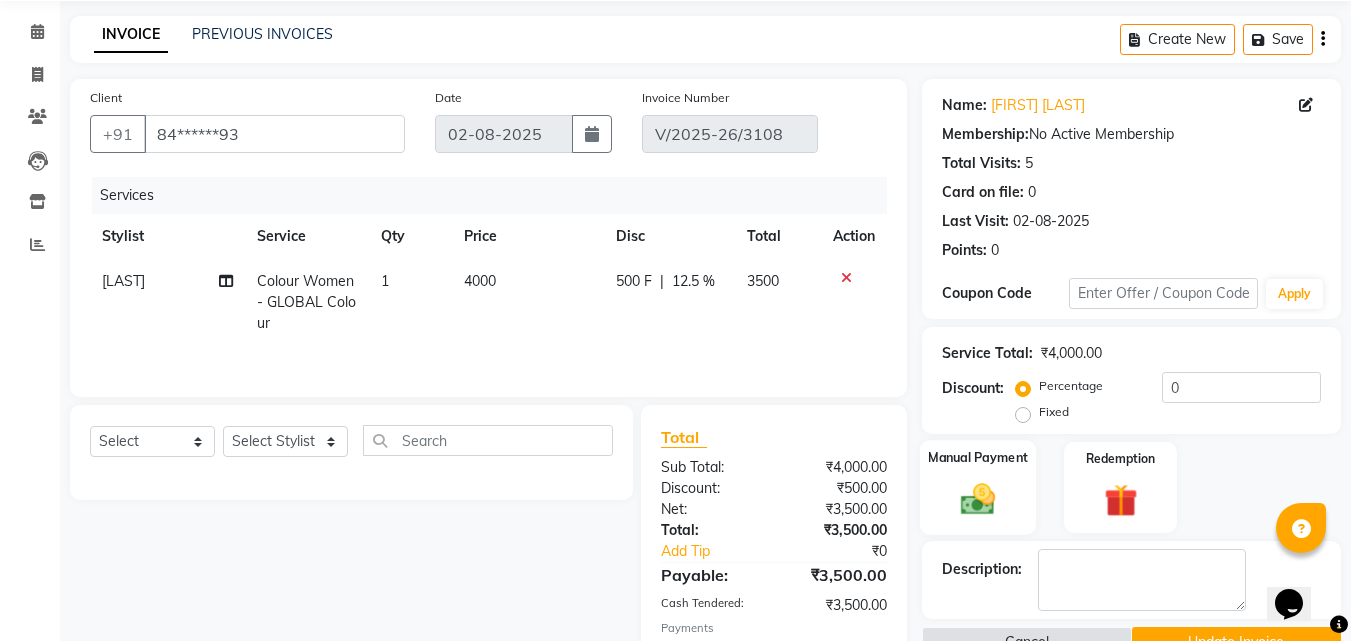 click 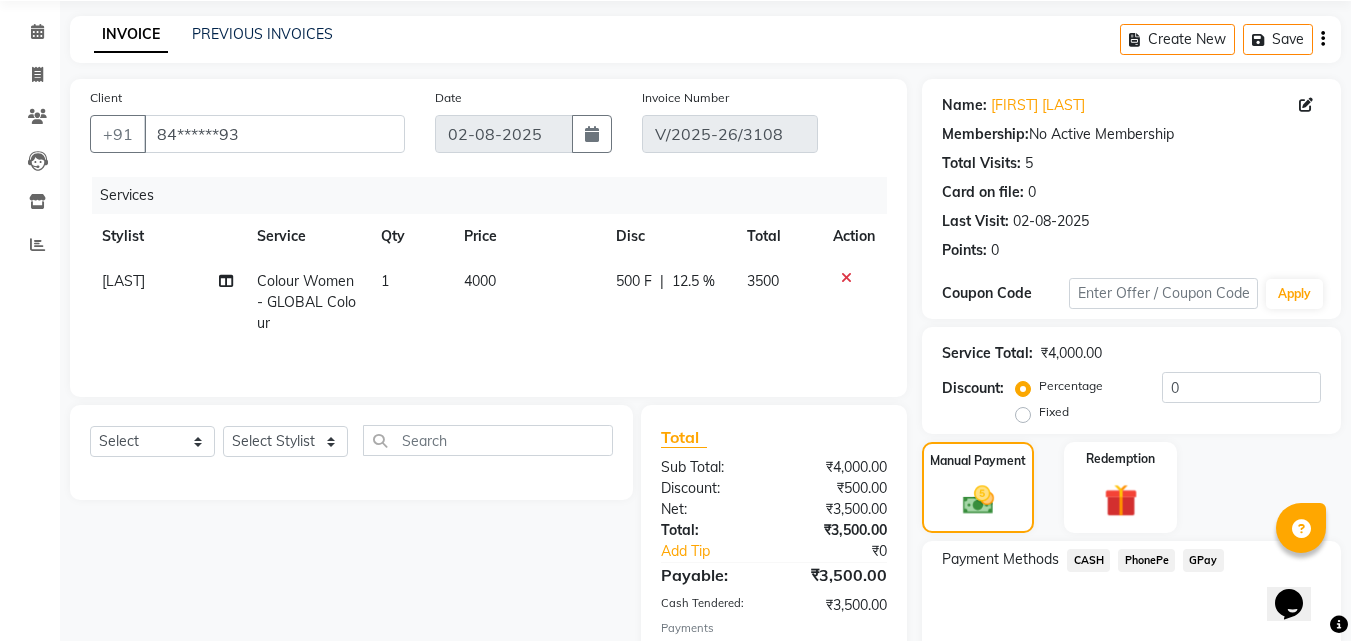 click on "CASH" 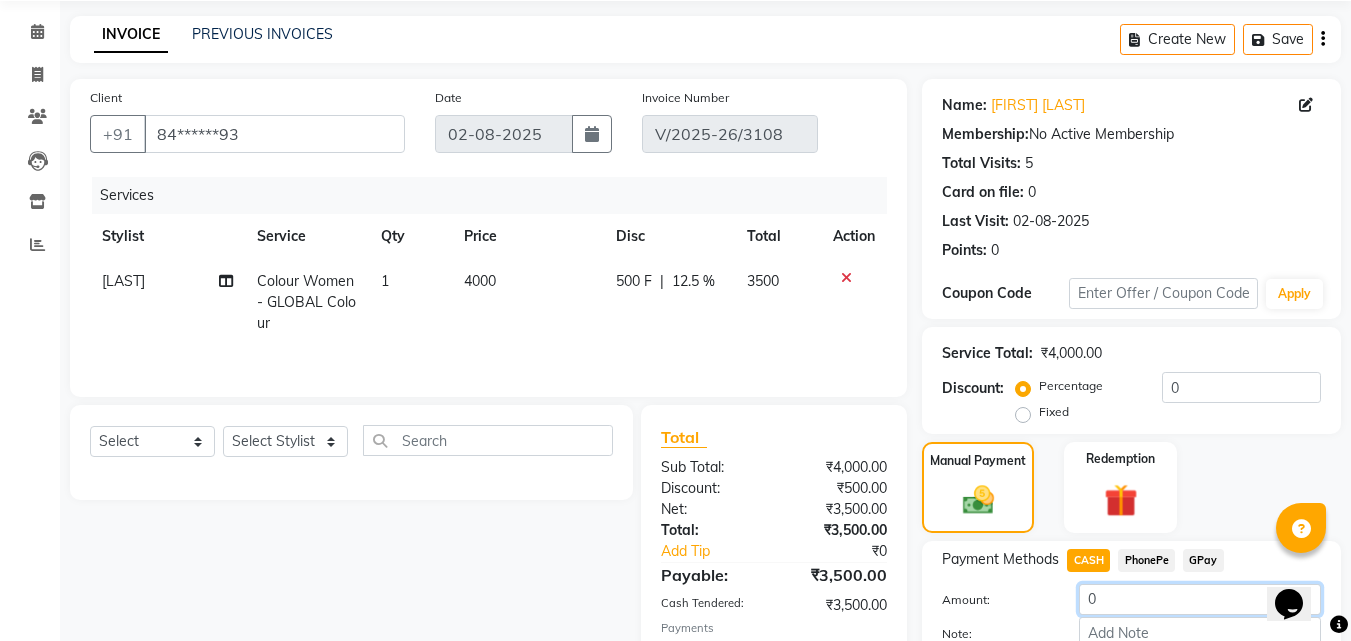 click on "0" 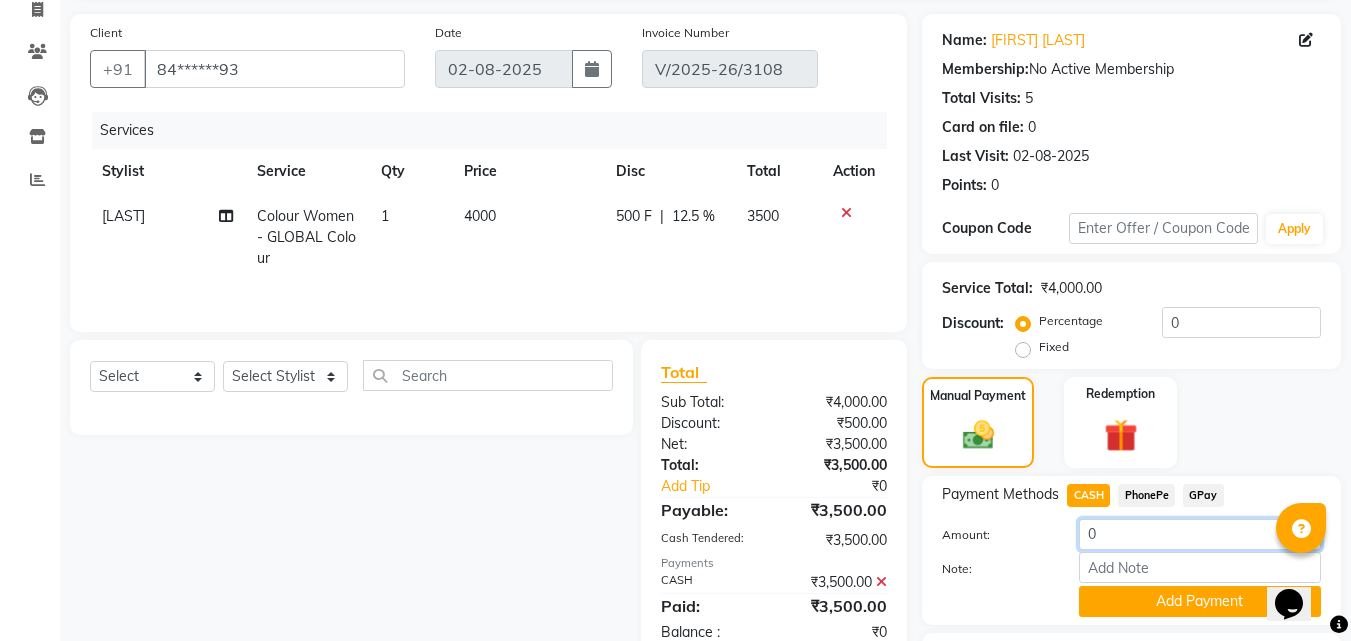 scroll, scrollTop: 145, scrollLeft: 0, axis: vertical 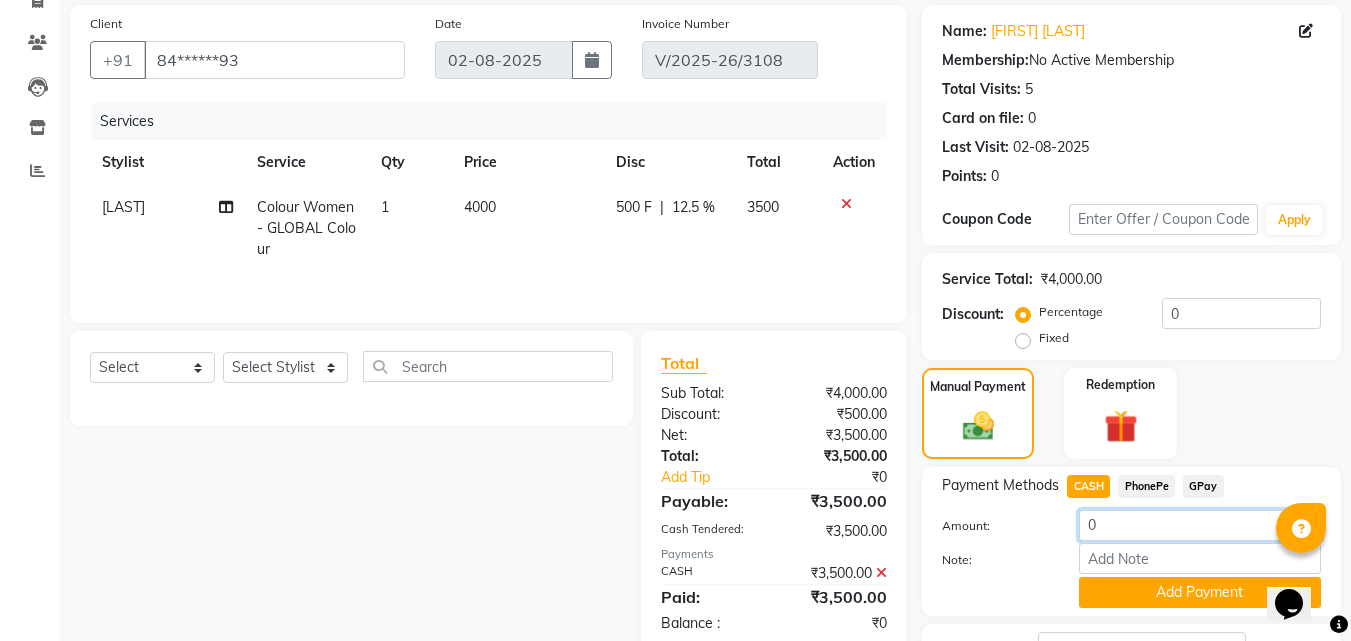 click on "0" 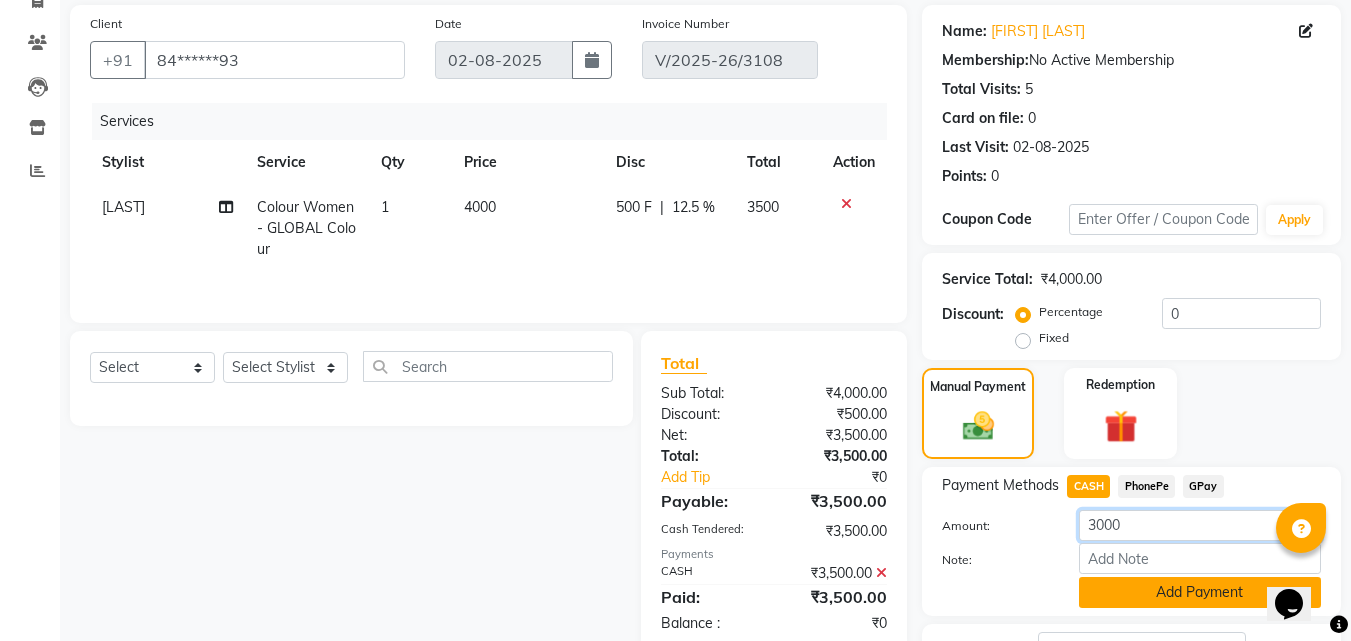 type on "3000" 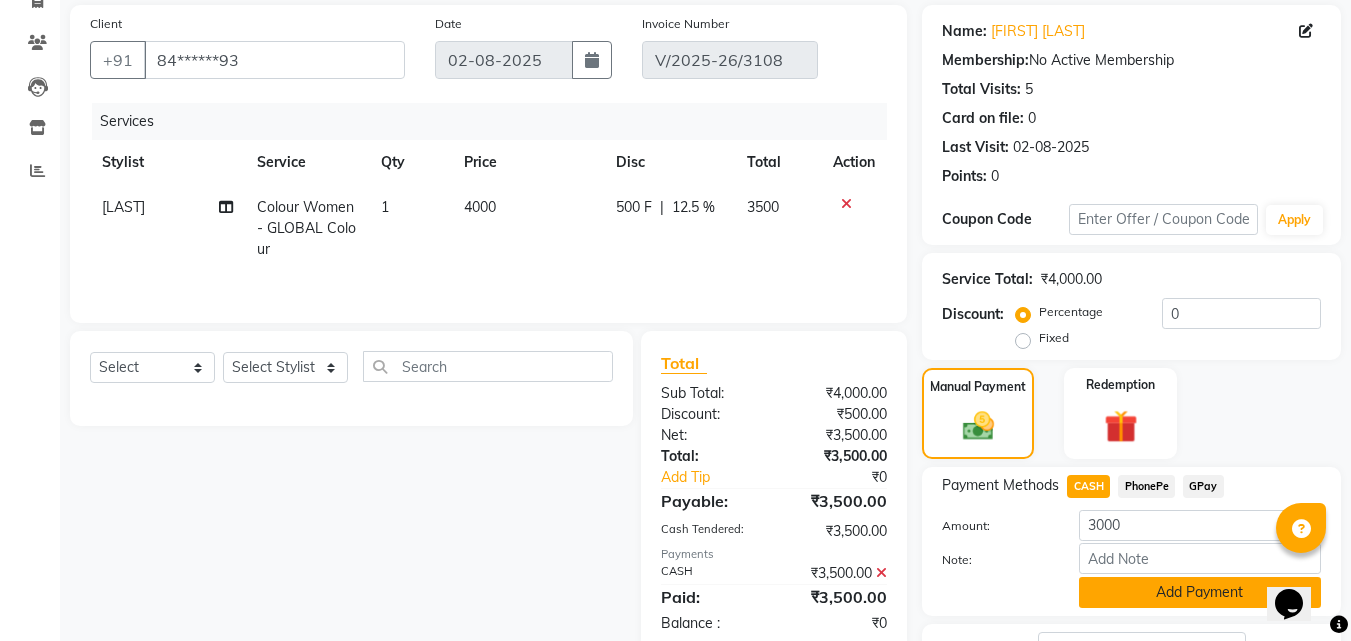 click on "Add Payment" 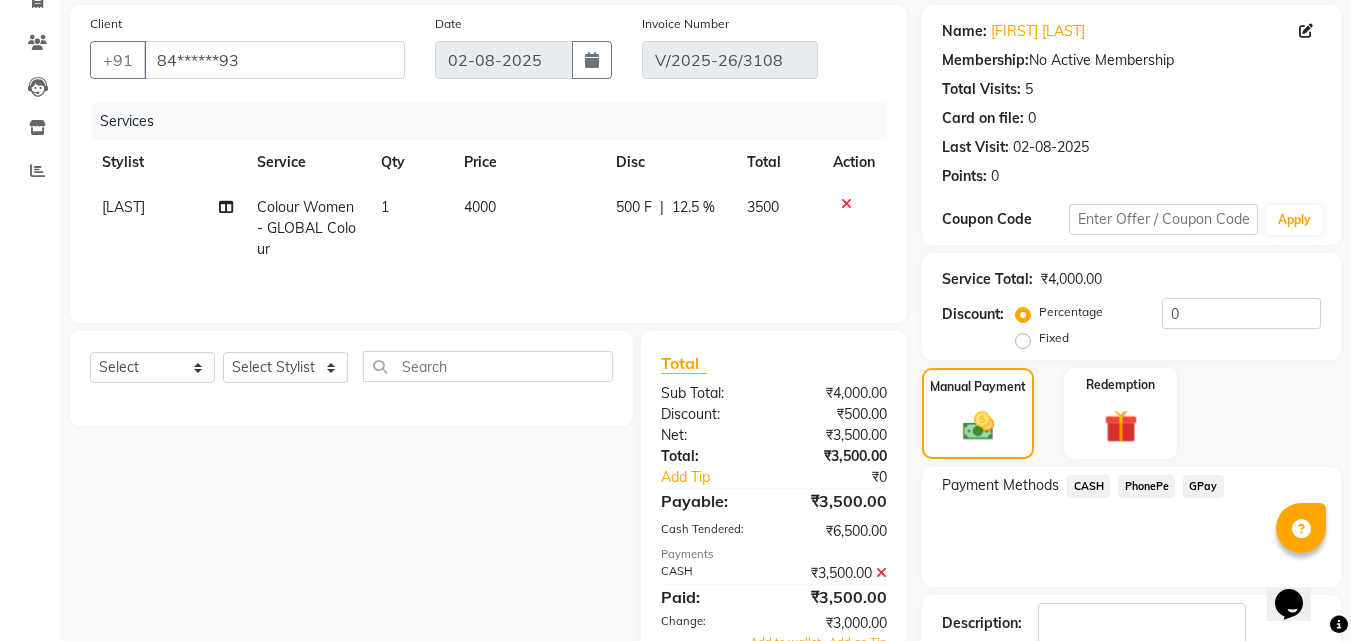 click on "PhonePe" 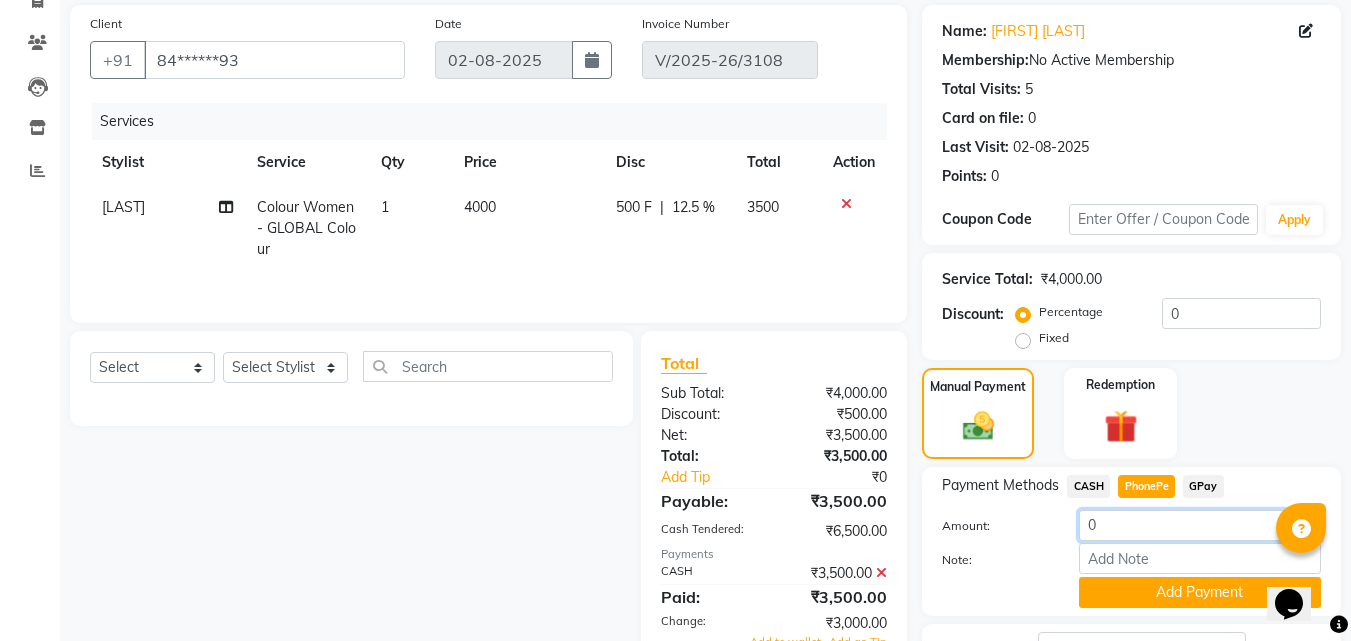 click on "0" 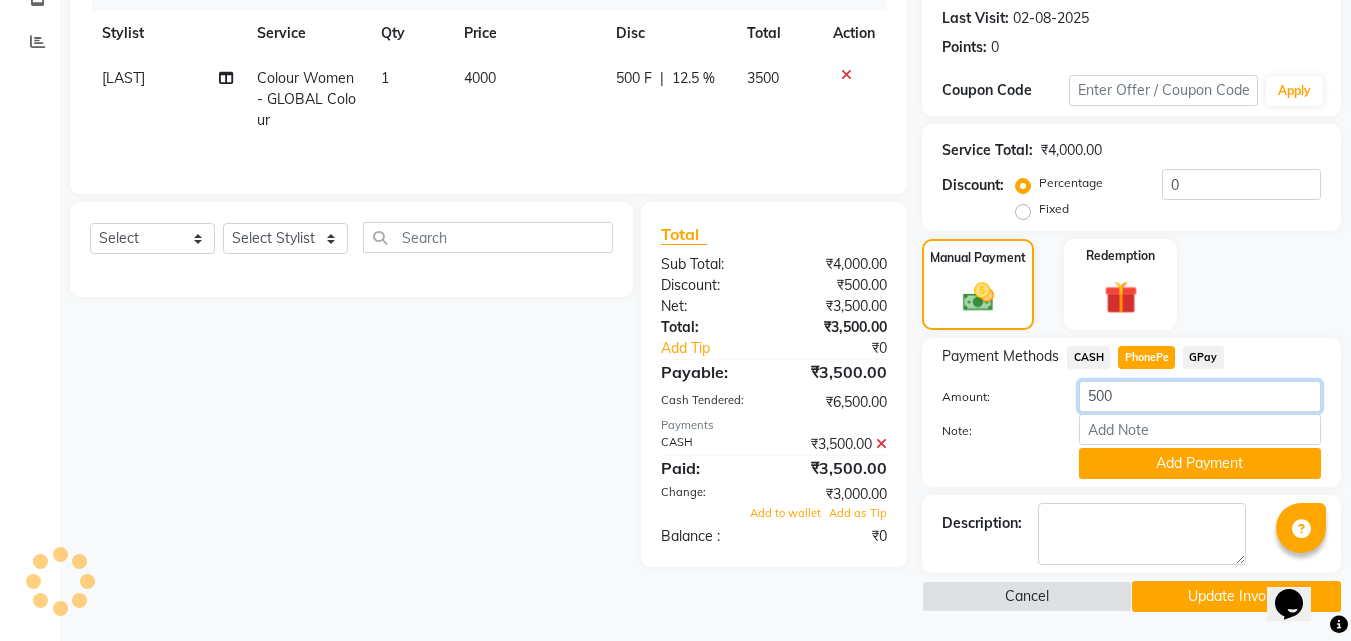 scroll, scrollTop: 275, scrollLeft: 0, axis: vertical 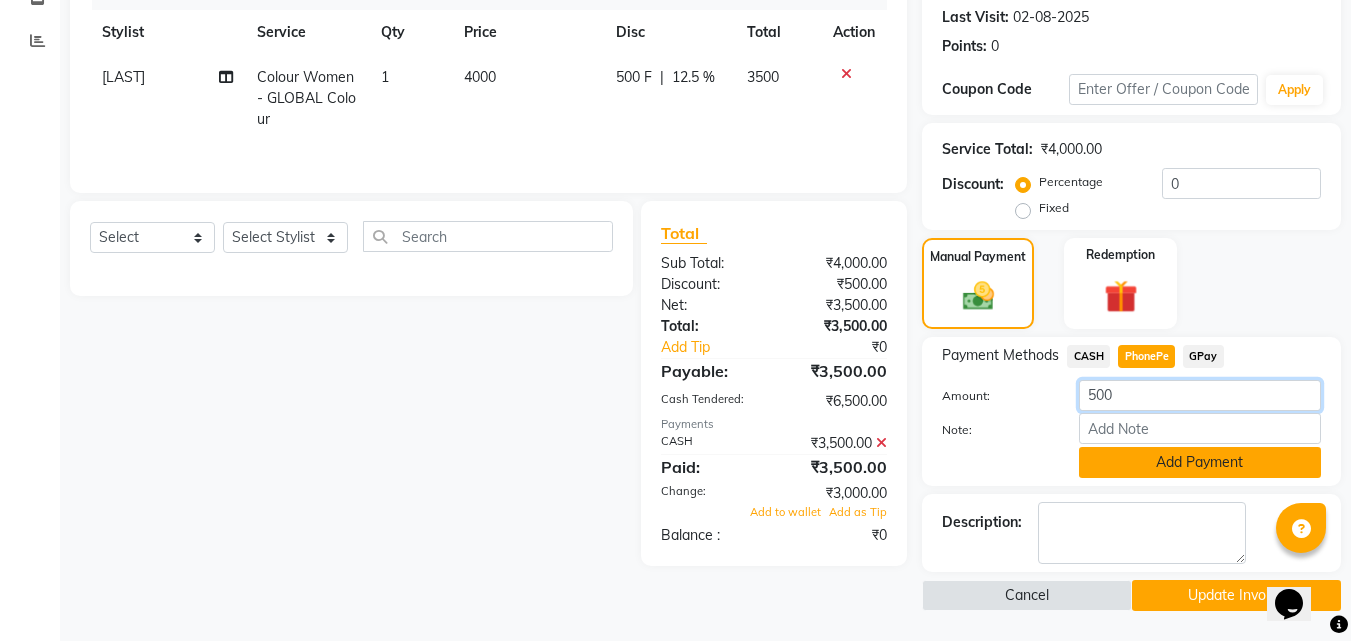 type on "500" 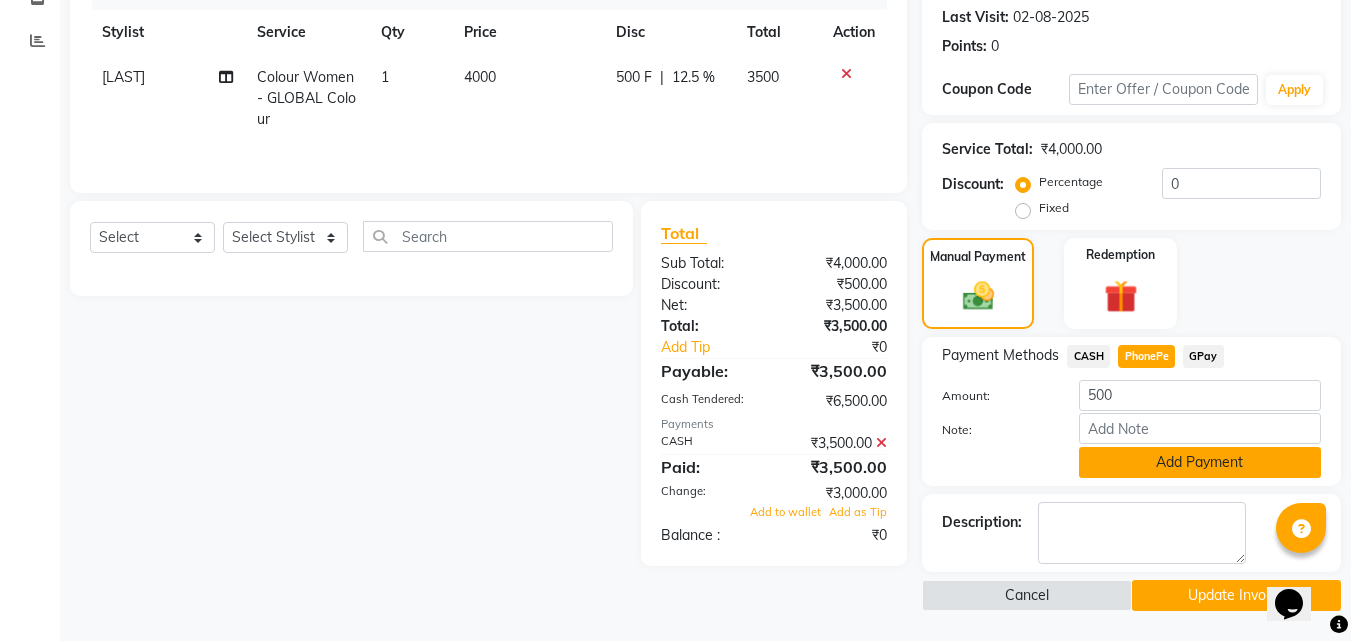click on "Add Payment" 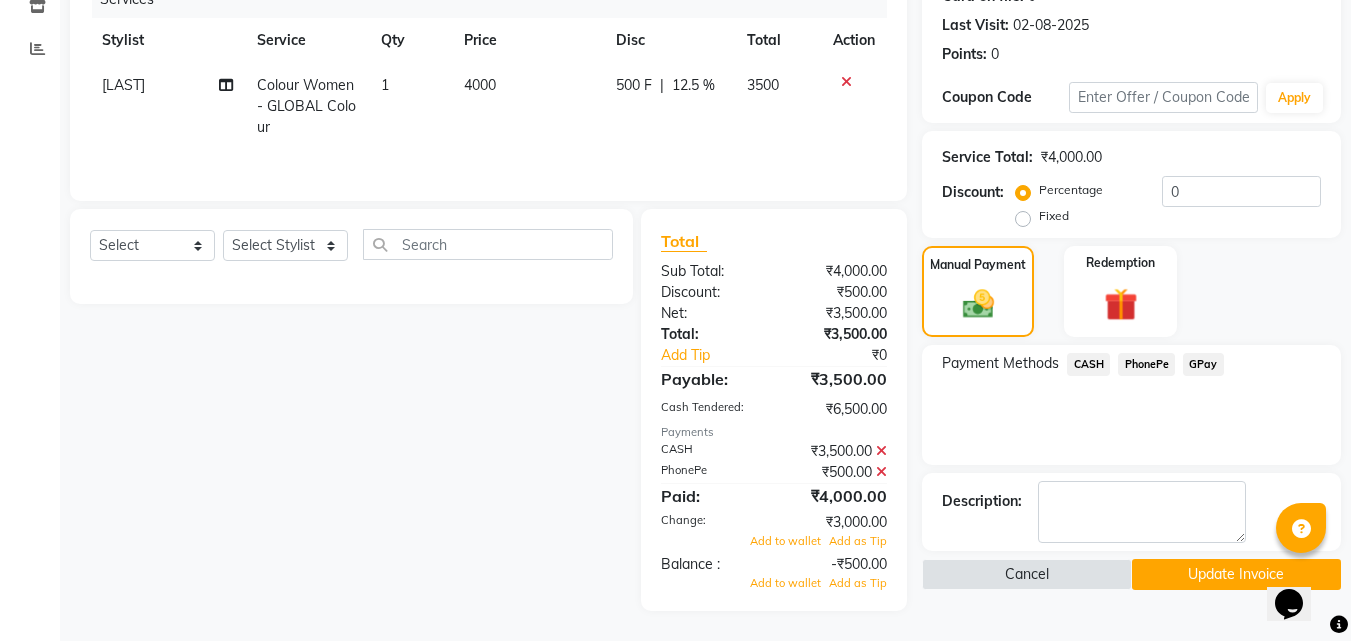 click on "CASH" 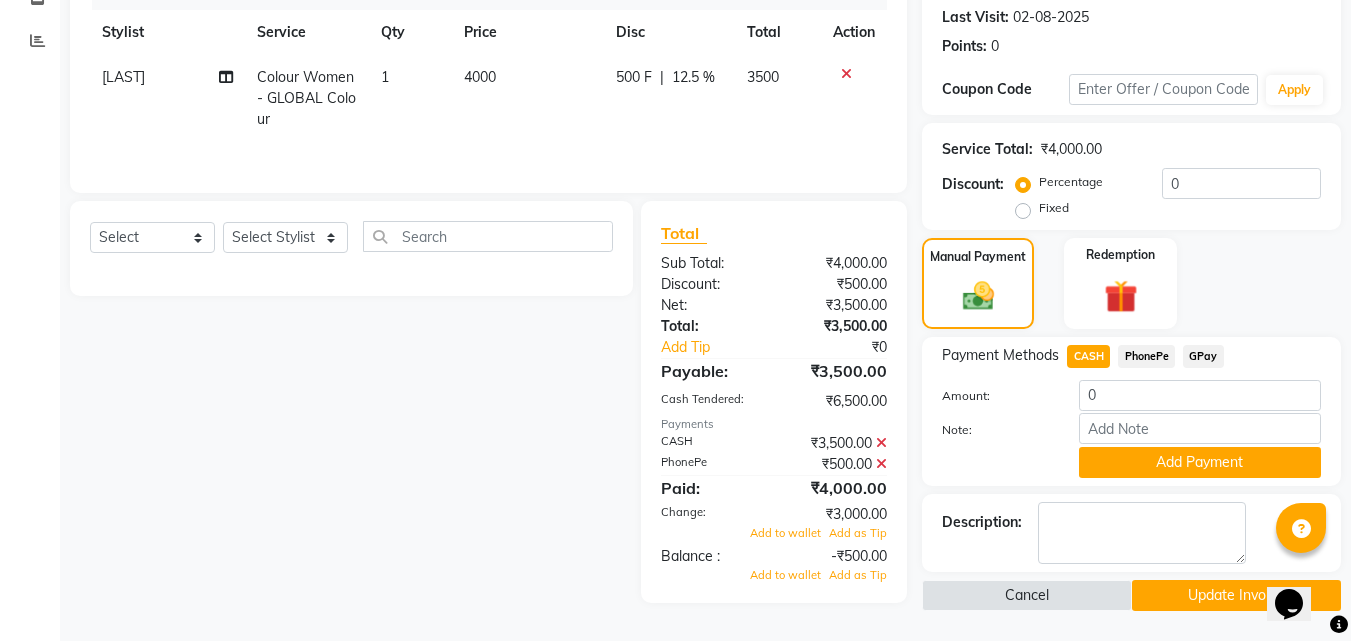 click on "PhonePe" 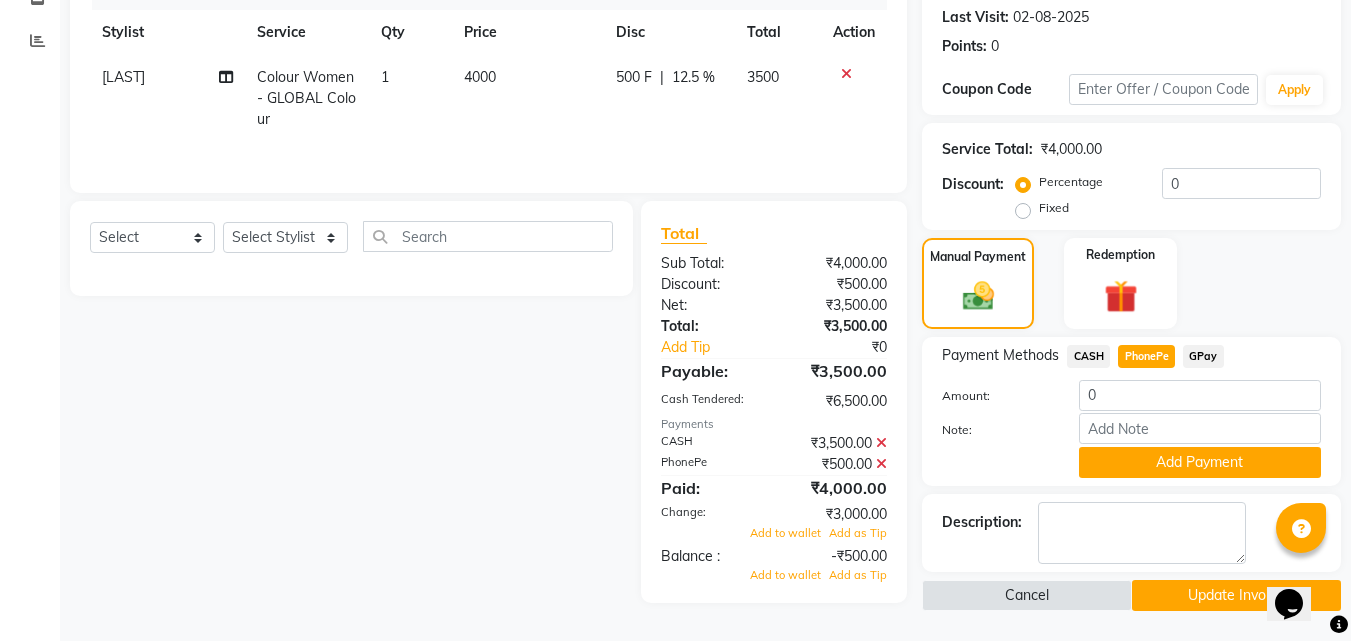 click on "CASH" 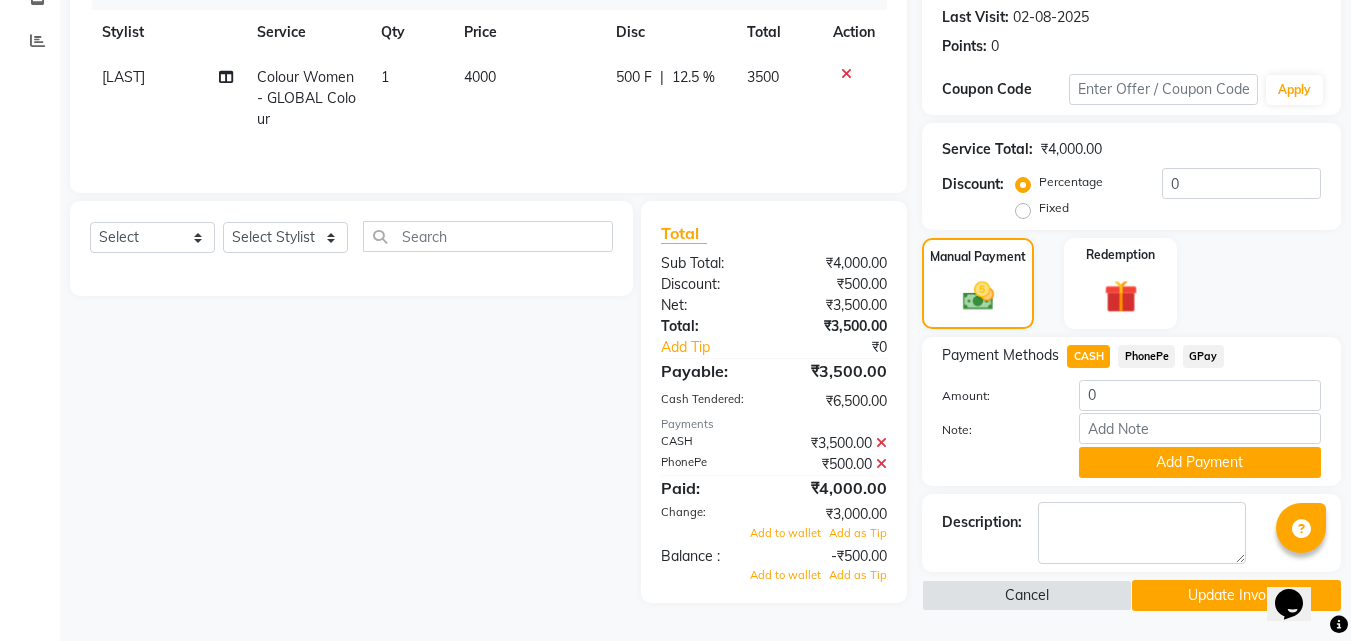 click 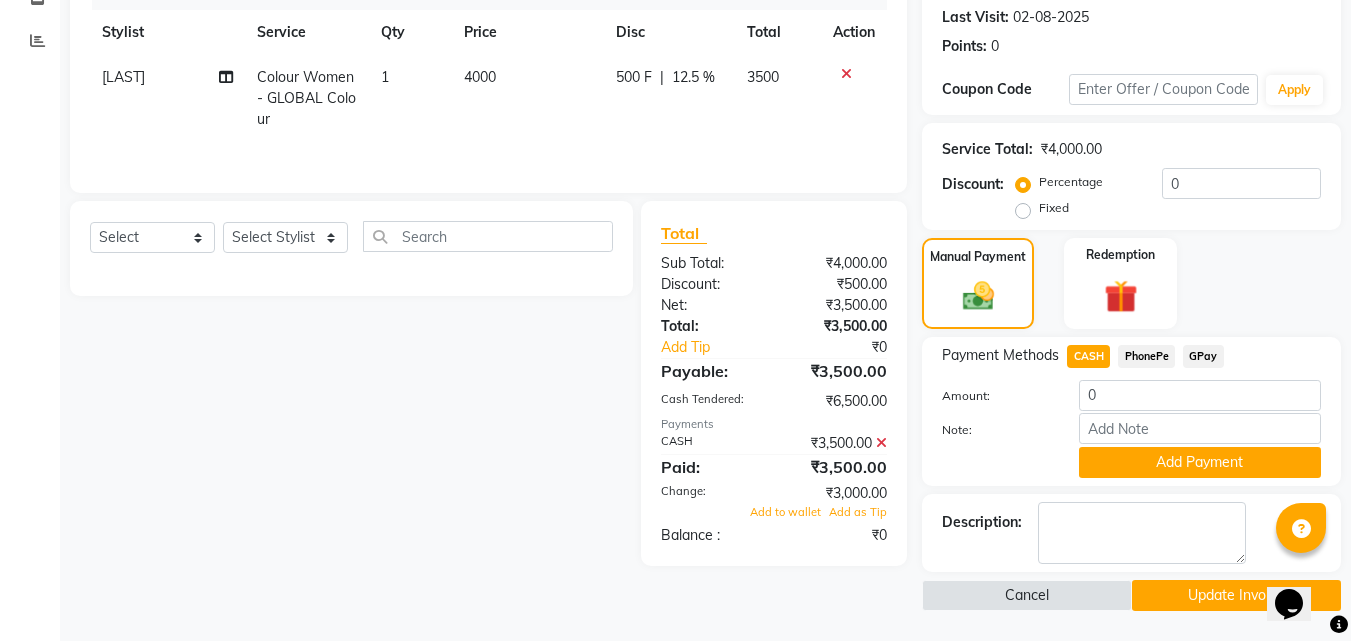 click 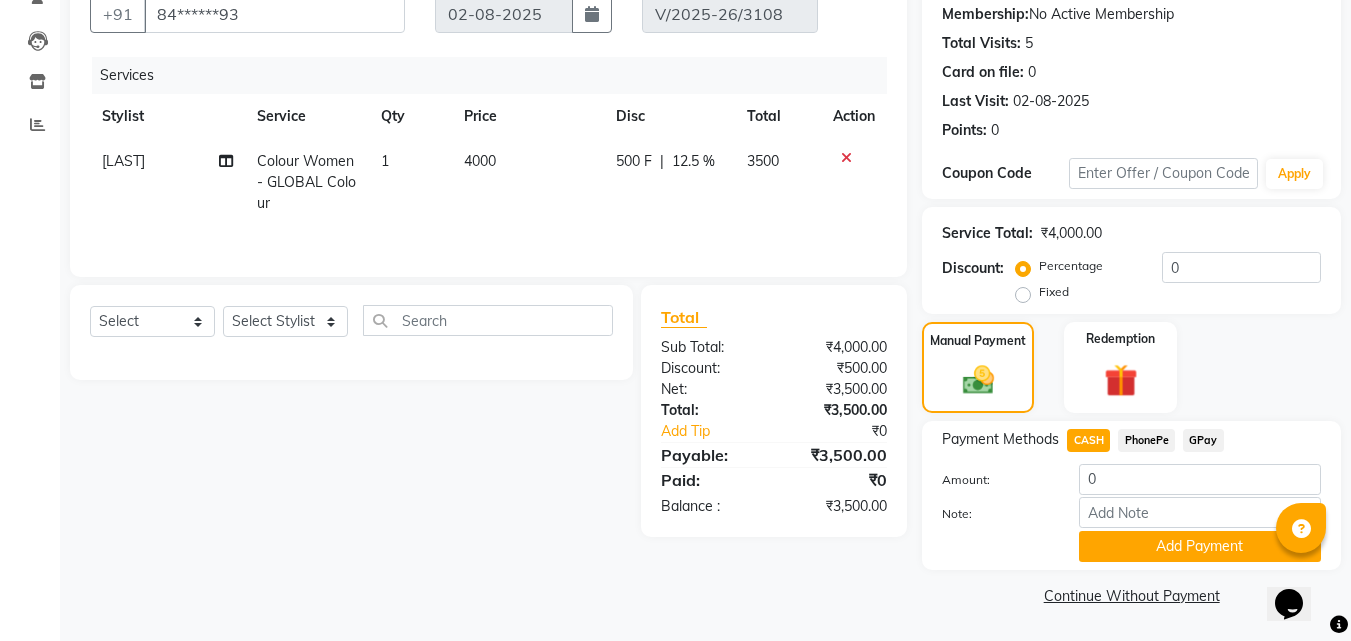 scroll, scrollTop: 191, scrollLeft: 0, axis: vertical 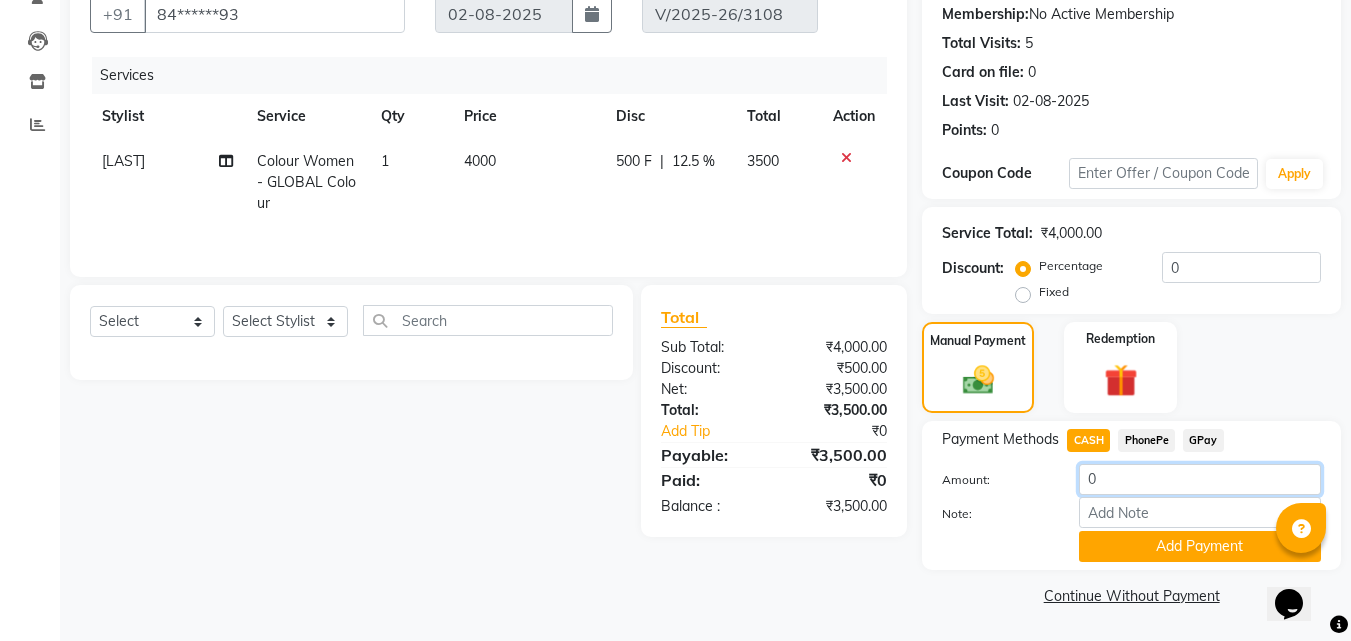 click on "0" 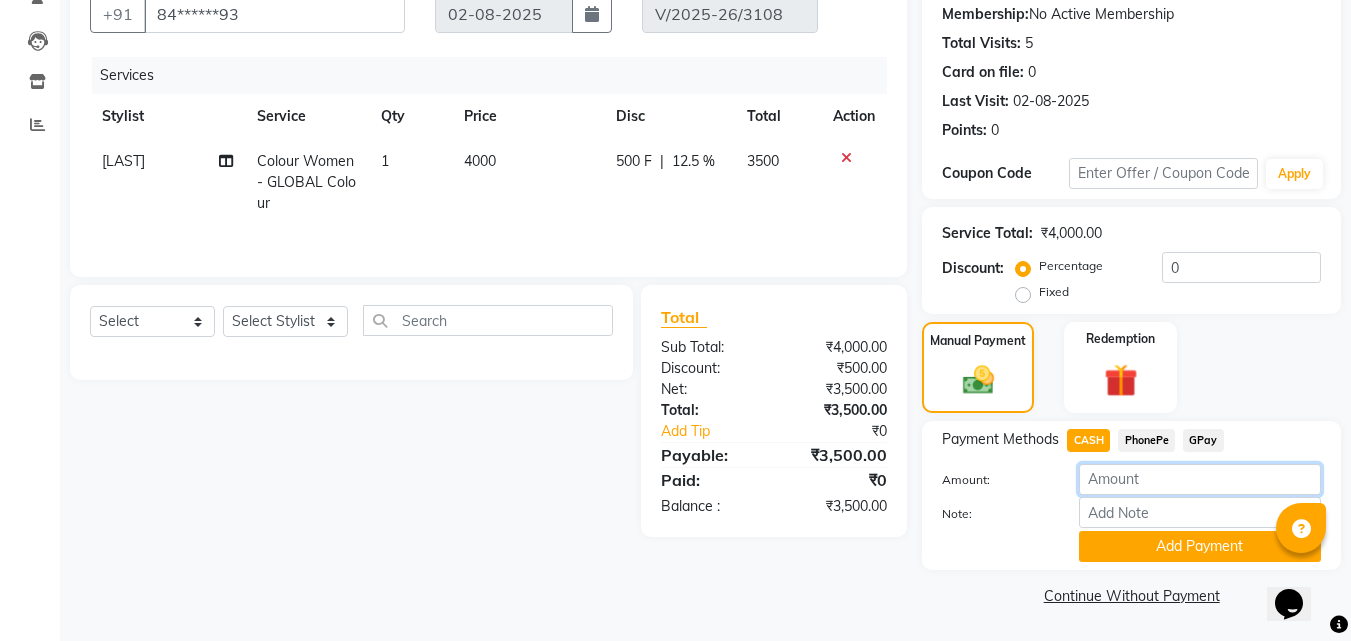type on "5" 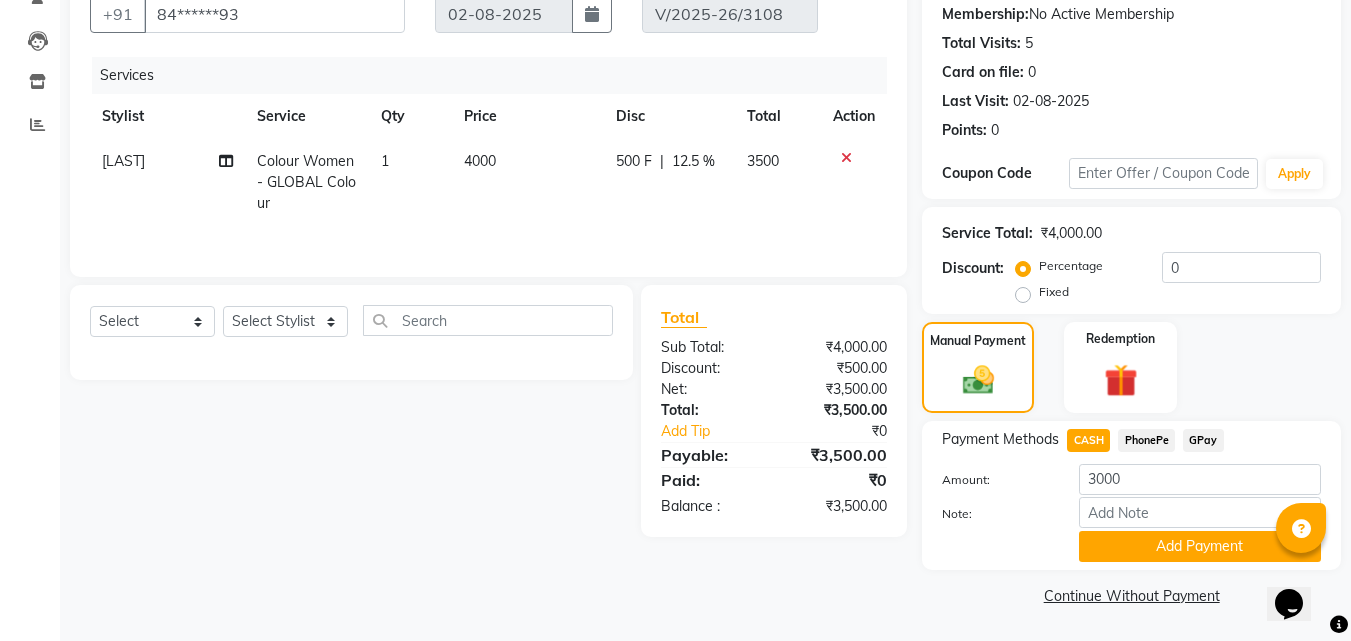 click on "PhonePe" 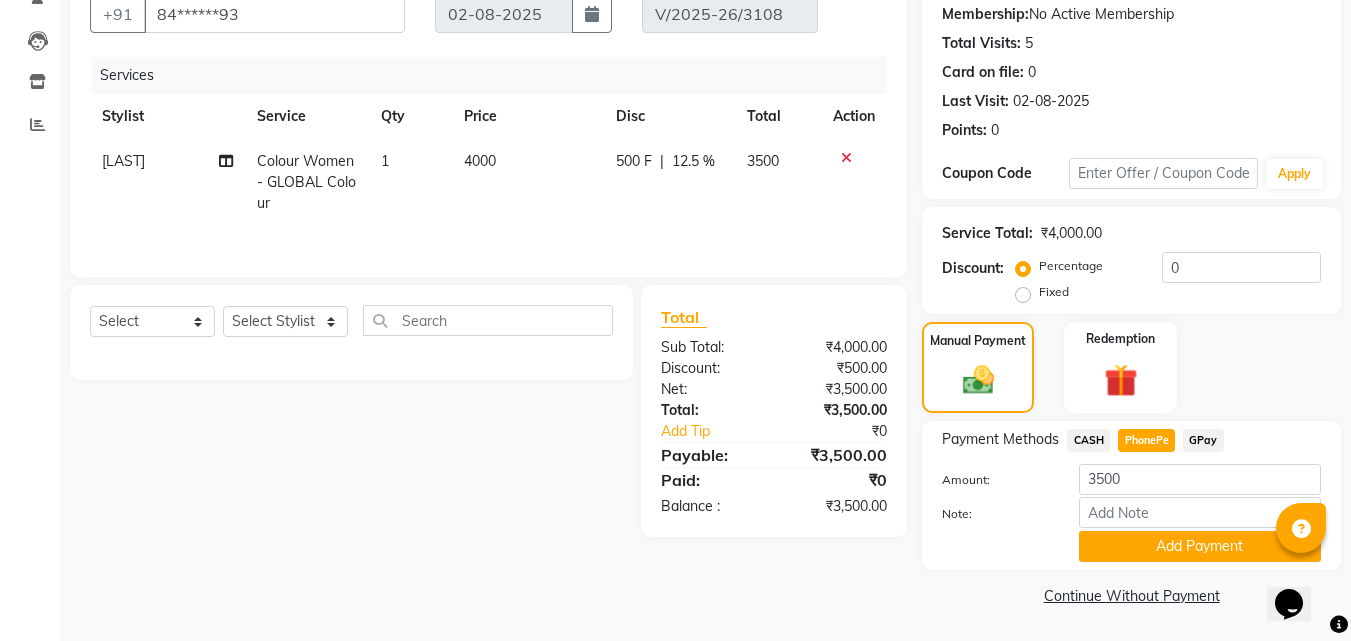 click on "CASH" 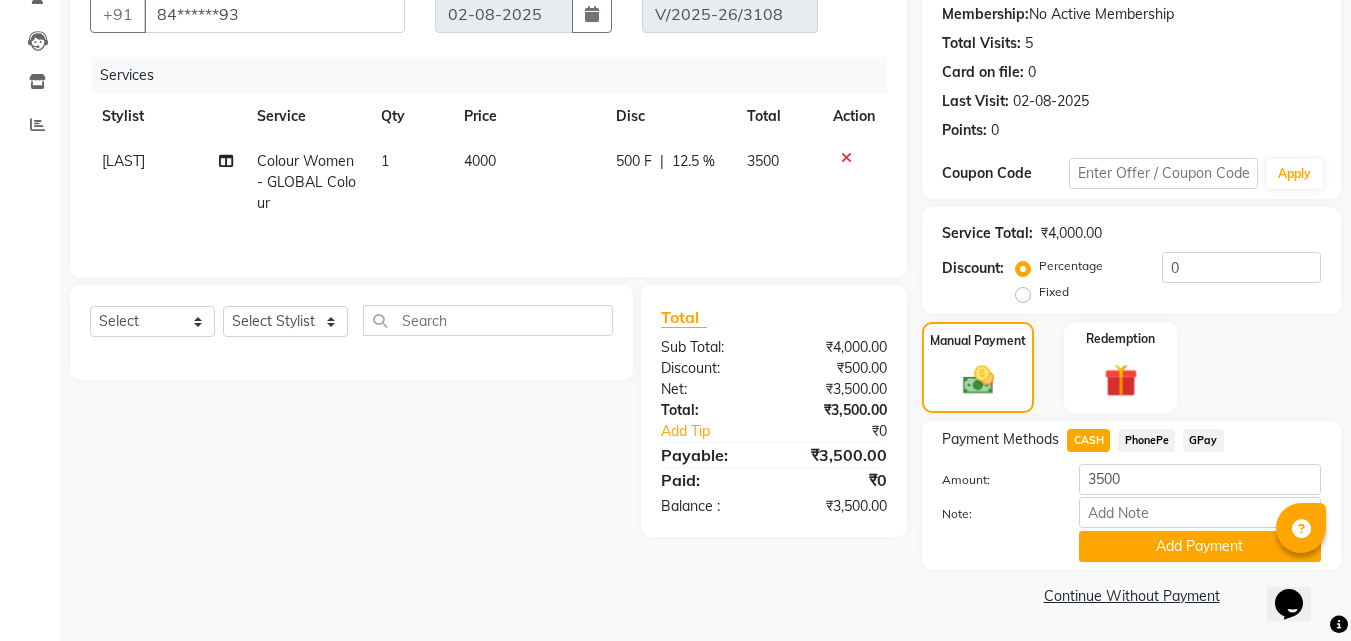 click on "PhonePe" 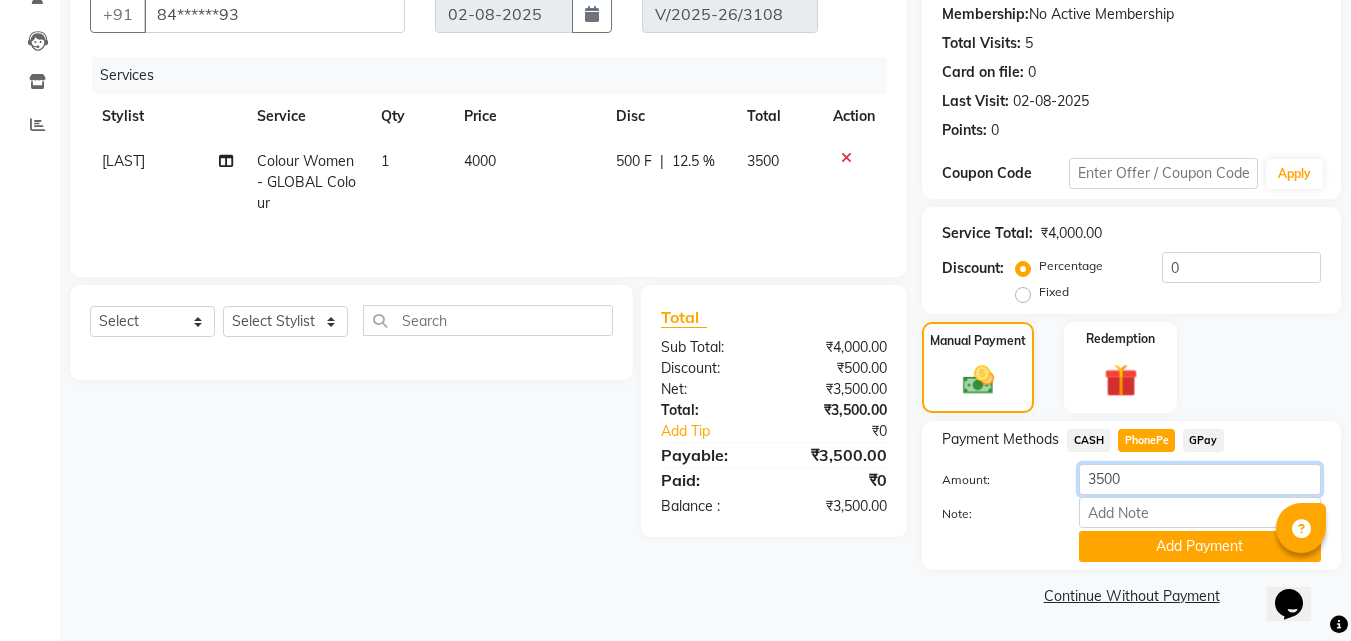 click on "3500" 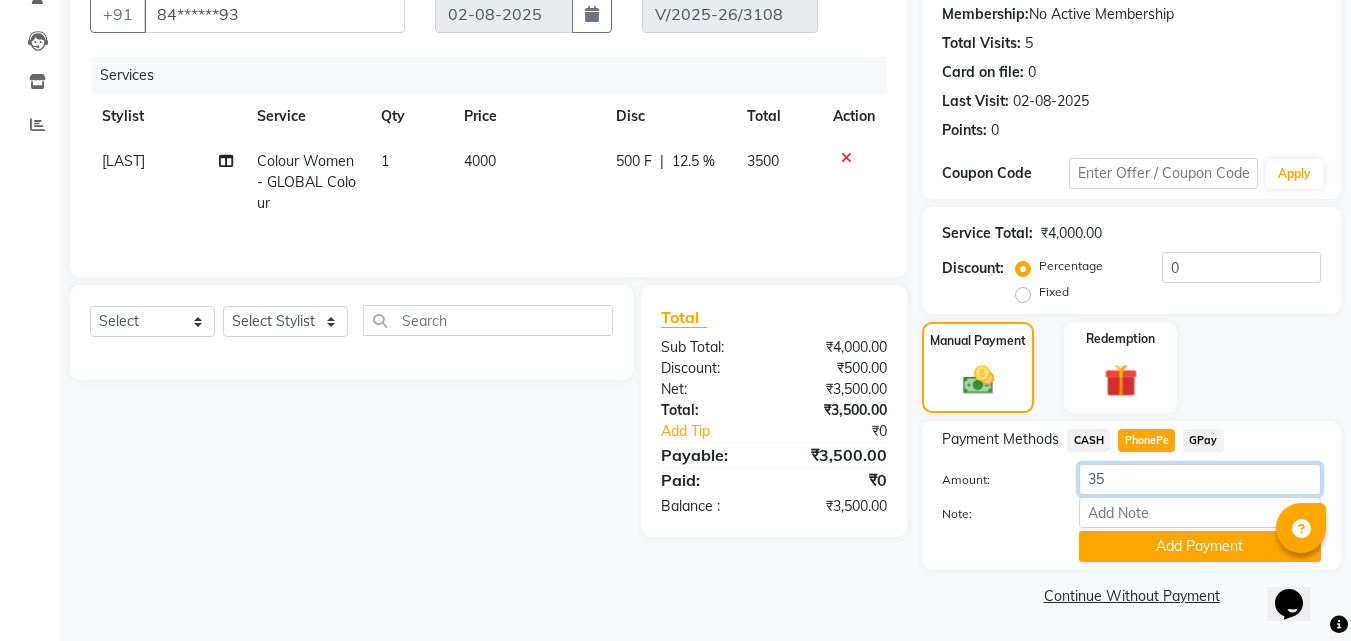 type on "3" 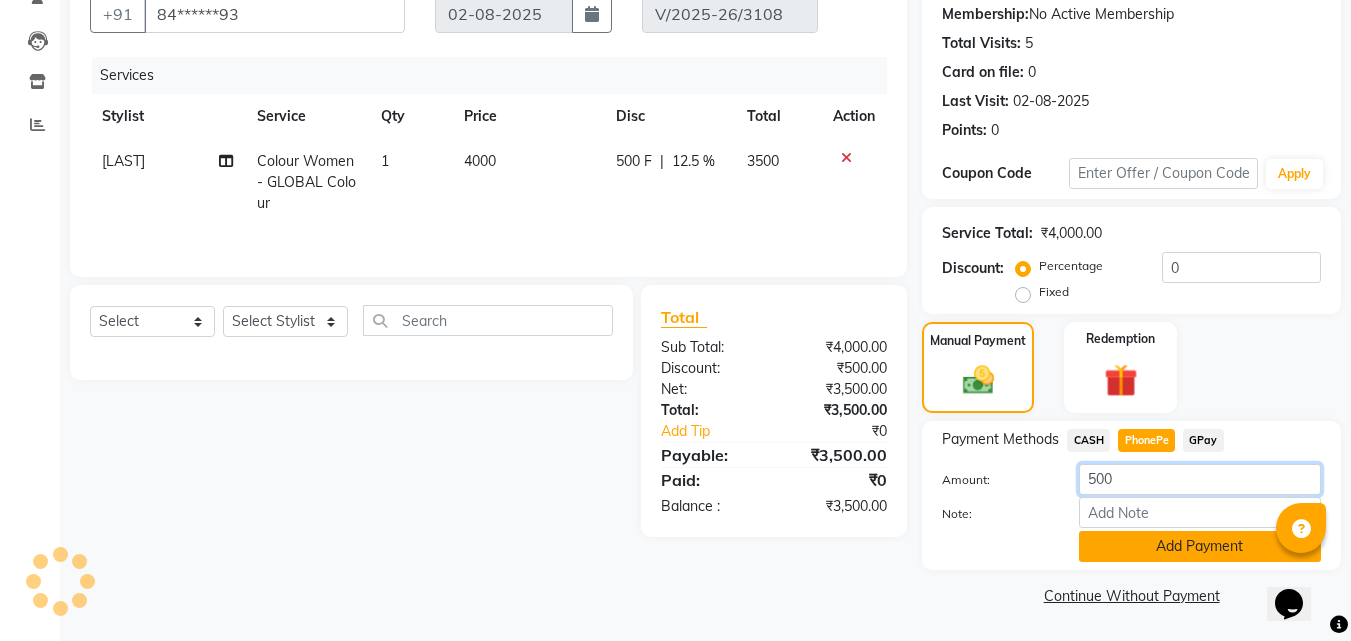 type on "500" 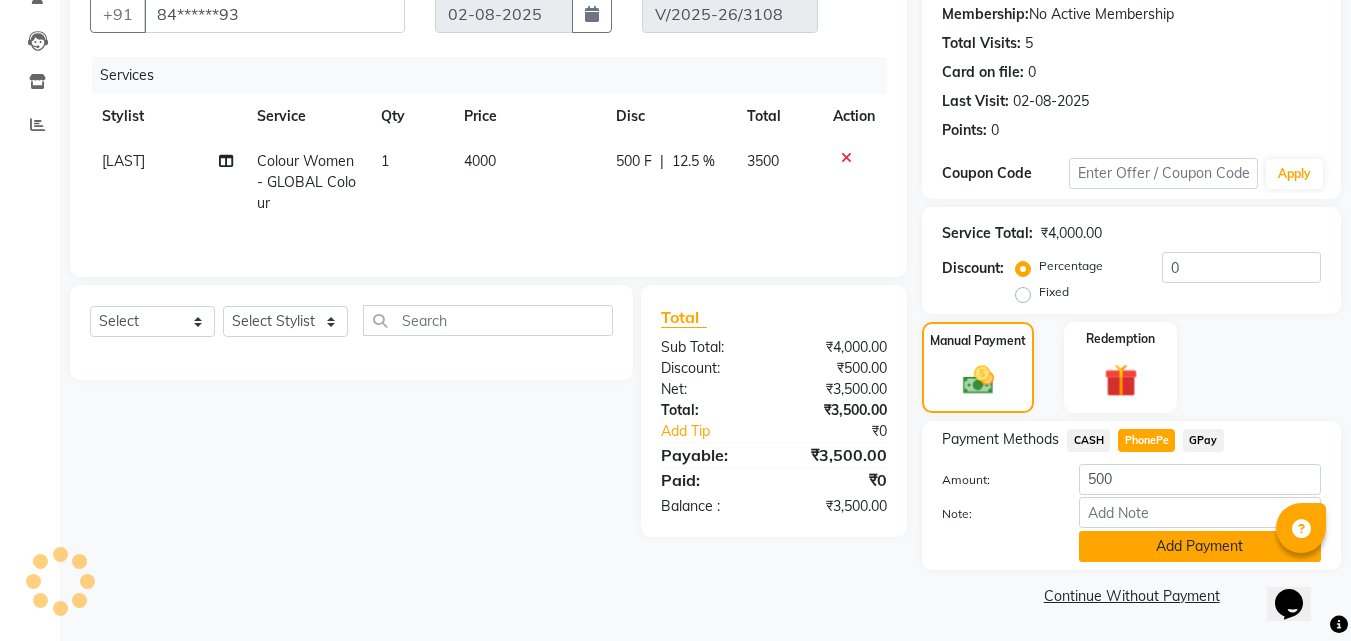 click on "Add Payment" 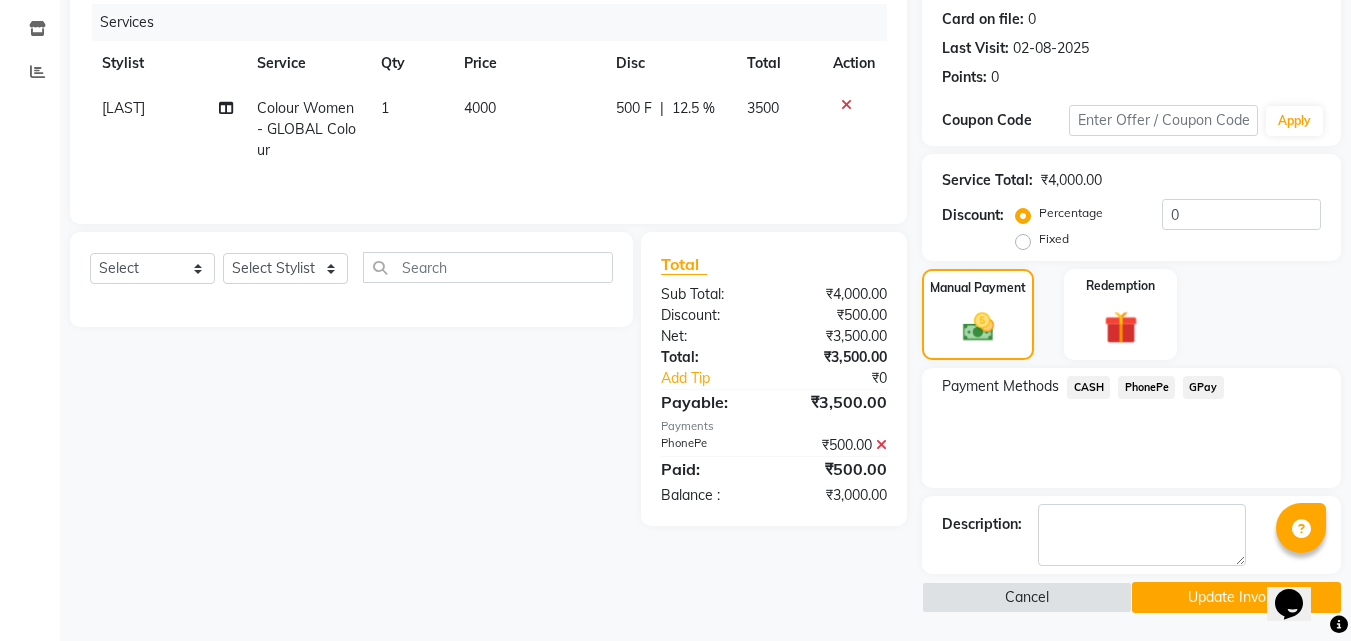 scroll, scrollTop: 246, scrollLeft: 0, axis: vertical 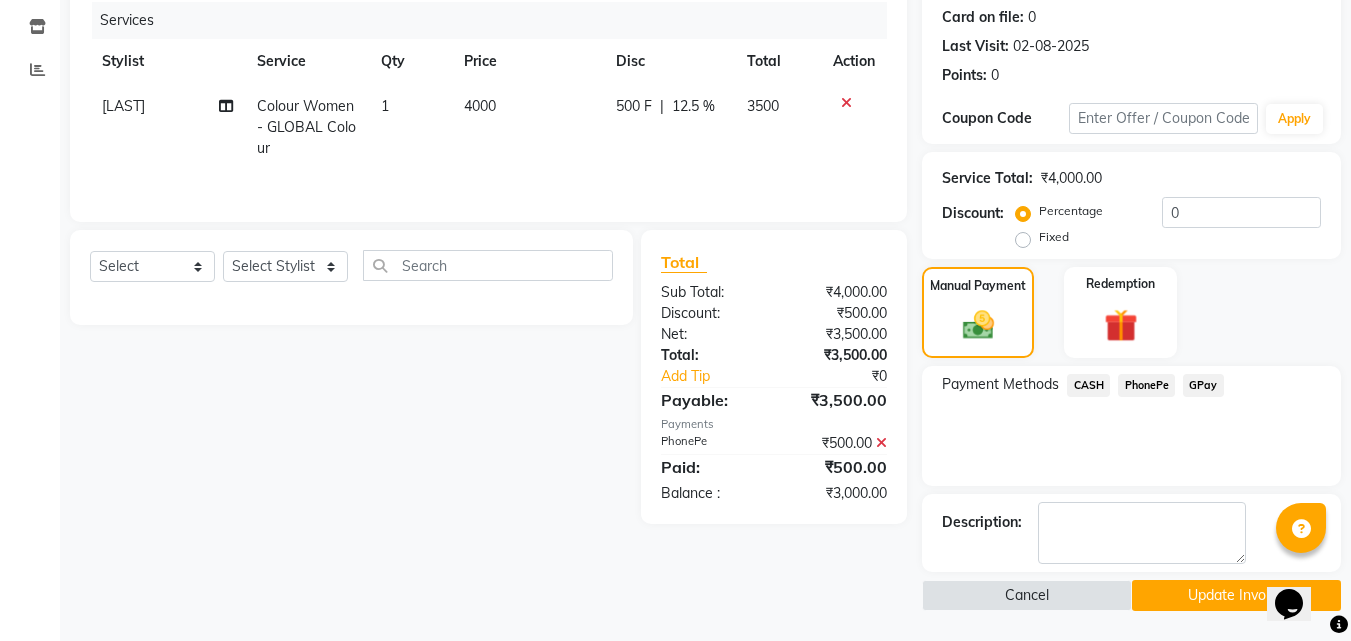 click on "CASH" 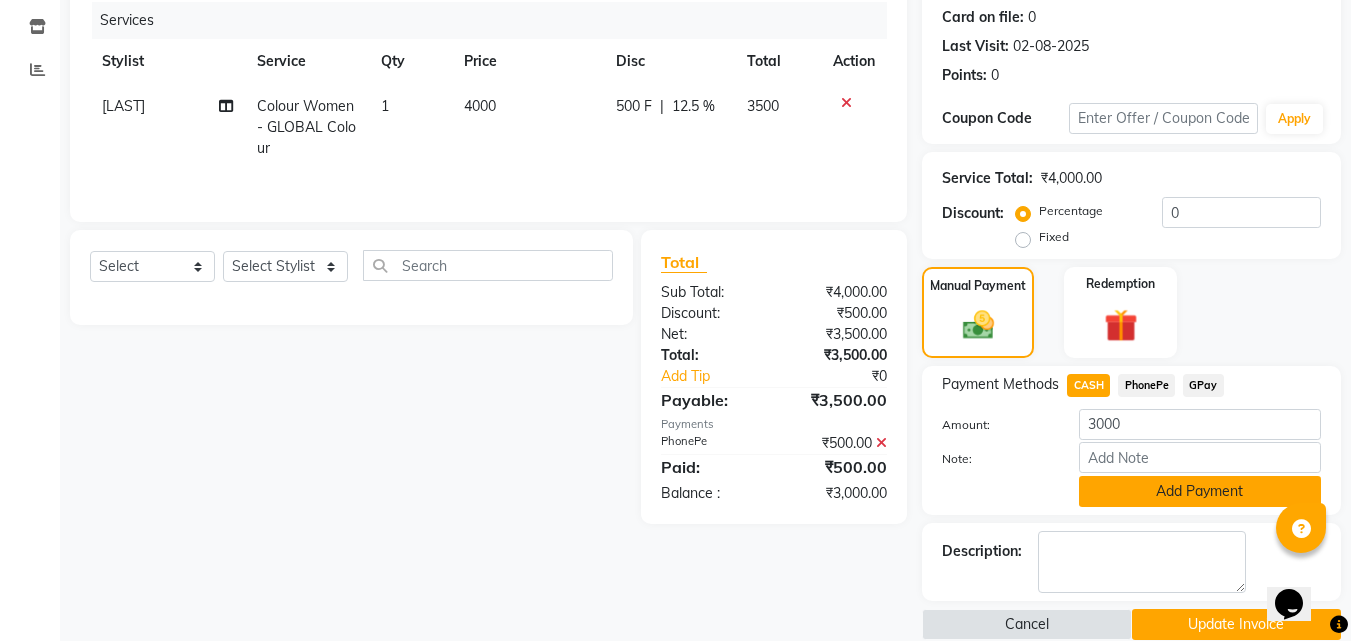 click on "Add Payment" 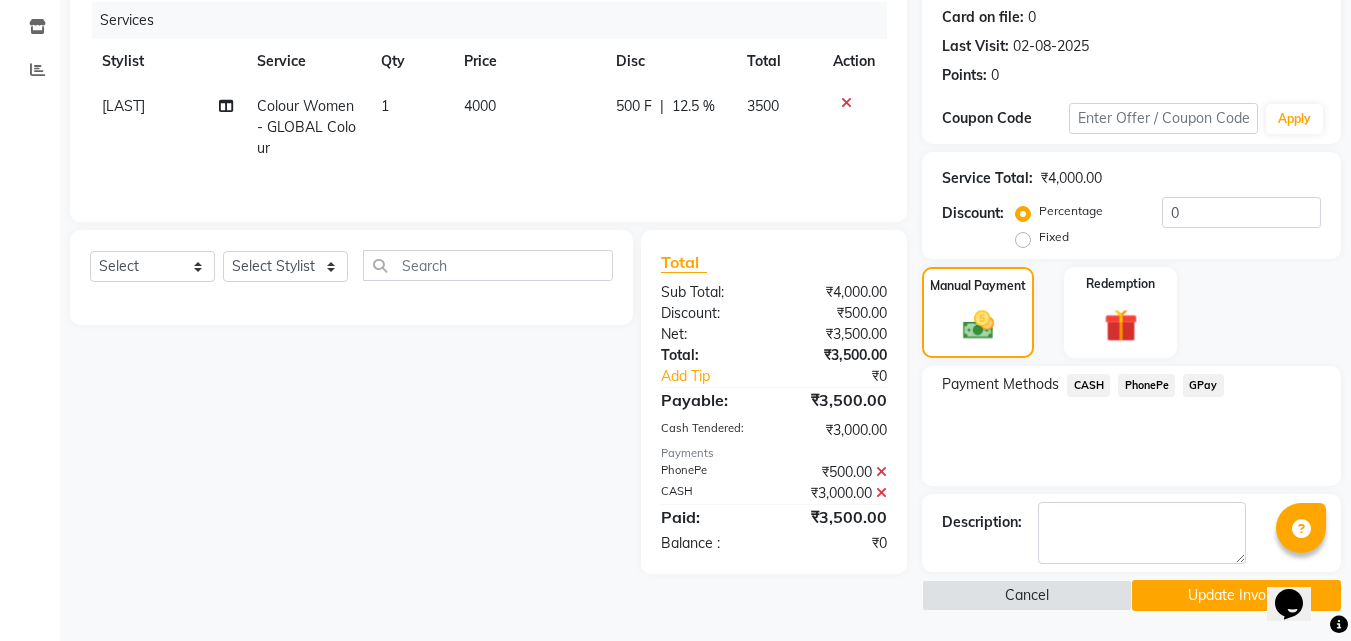 click on "Update Invoice" 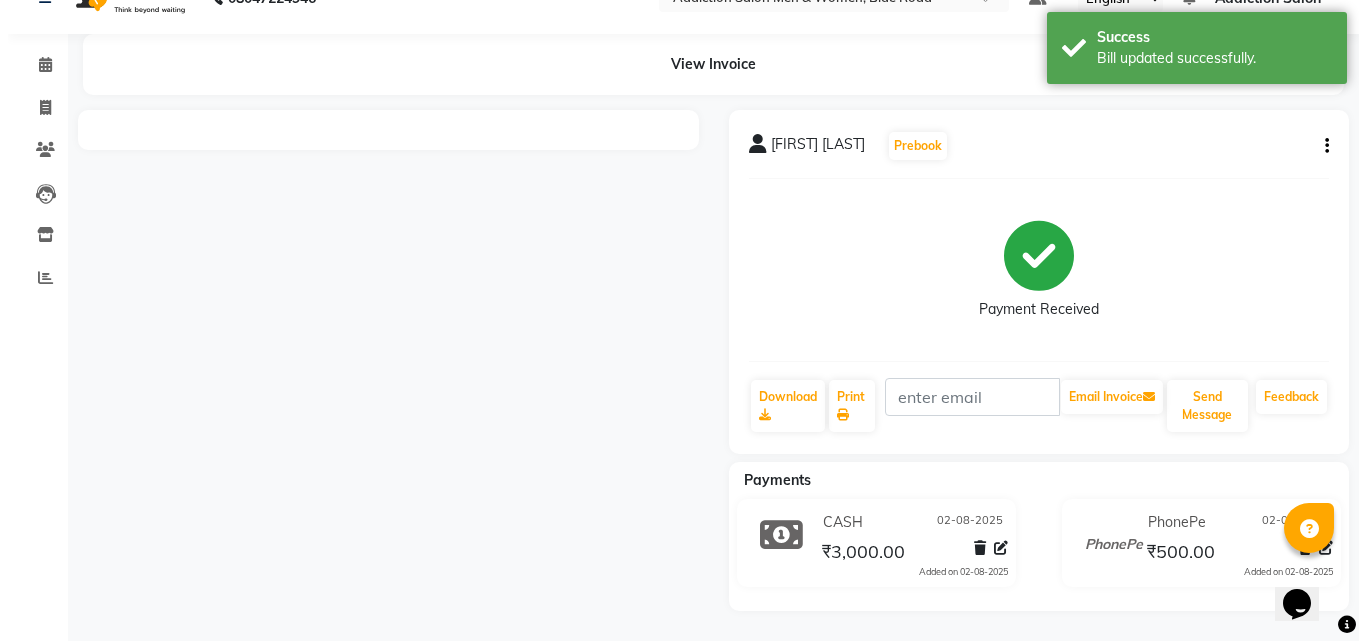 scroll, scrollTop: 0, scrollLeft: 0, axis: both 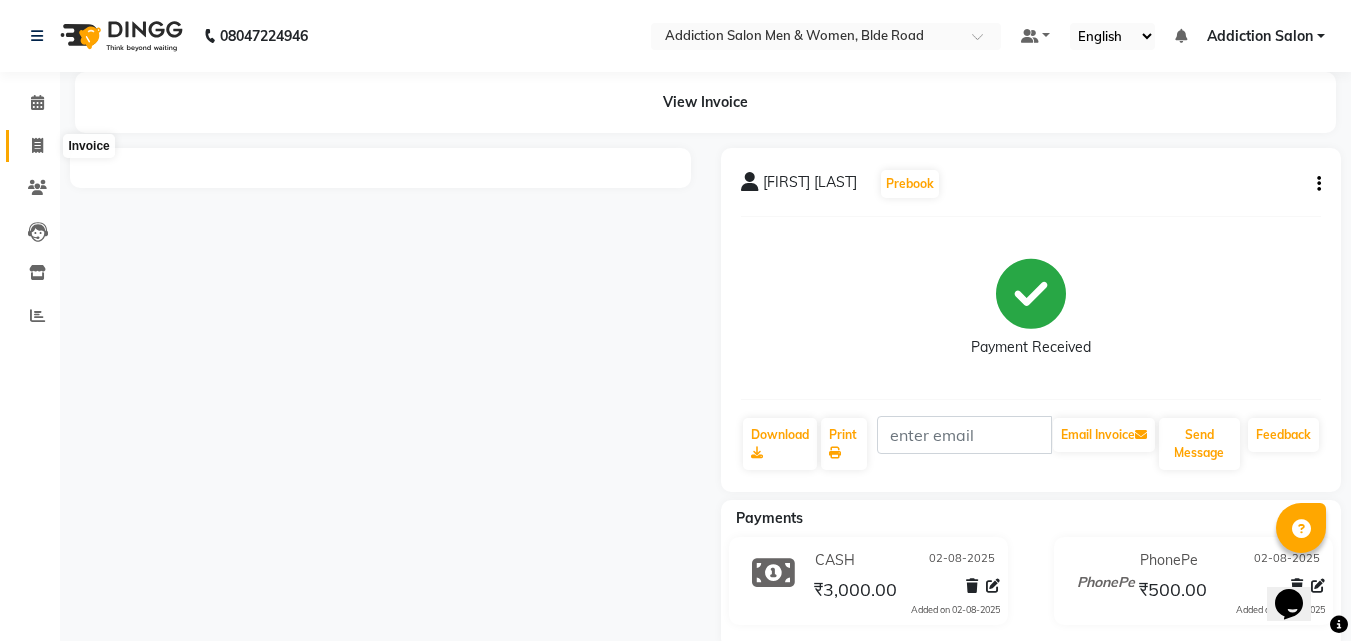 click on "Invoice" 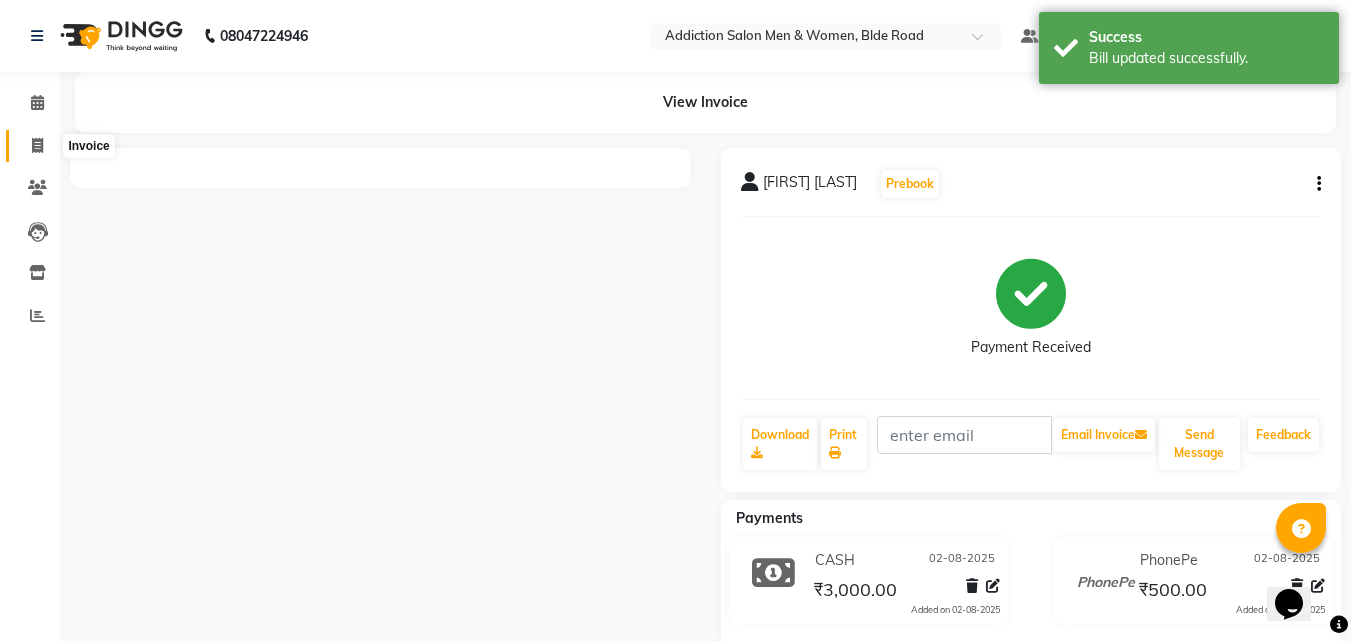 select on "service" 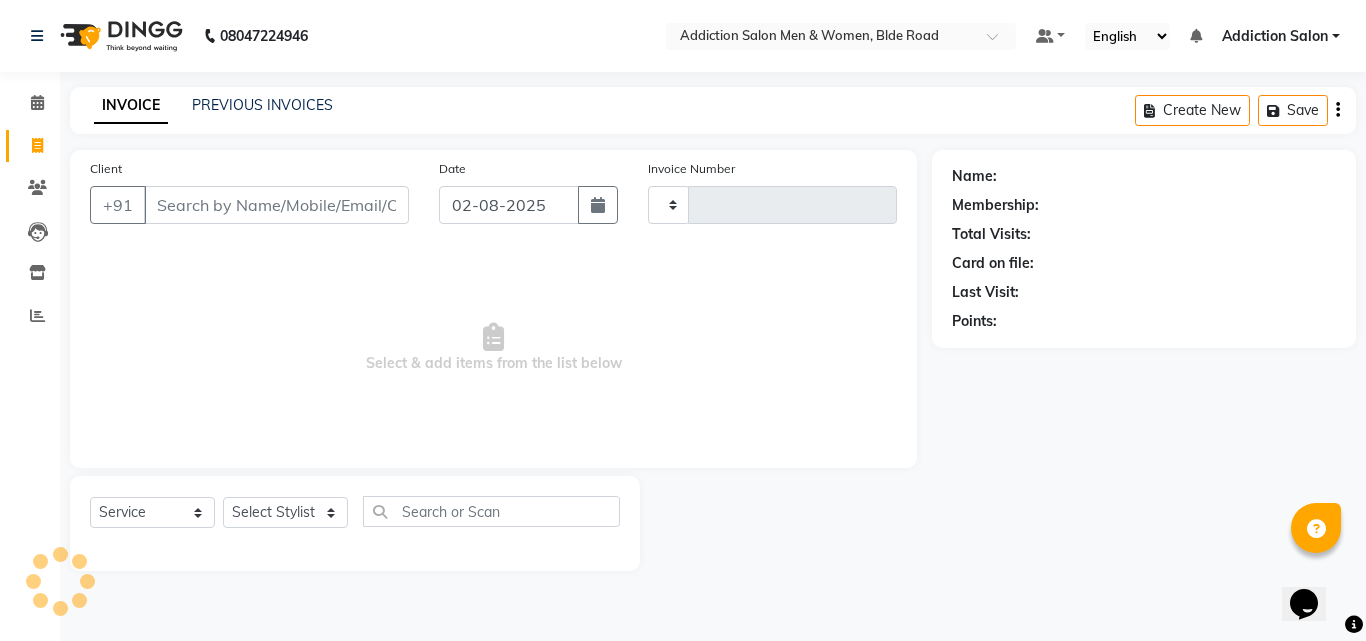 type on "3111" 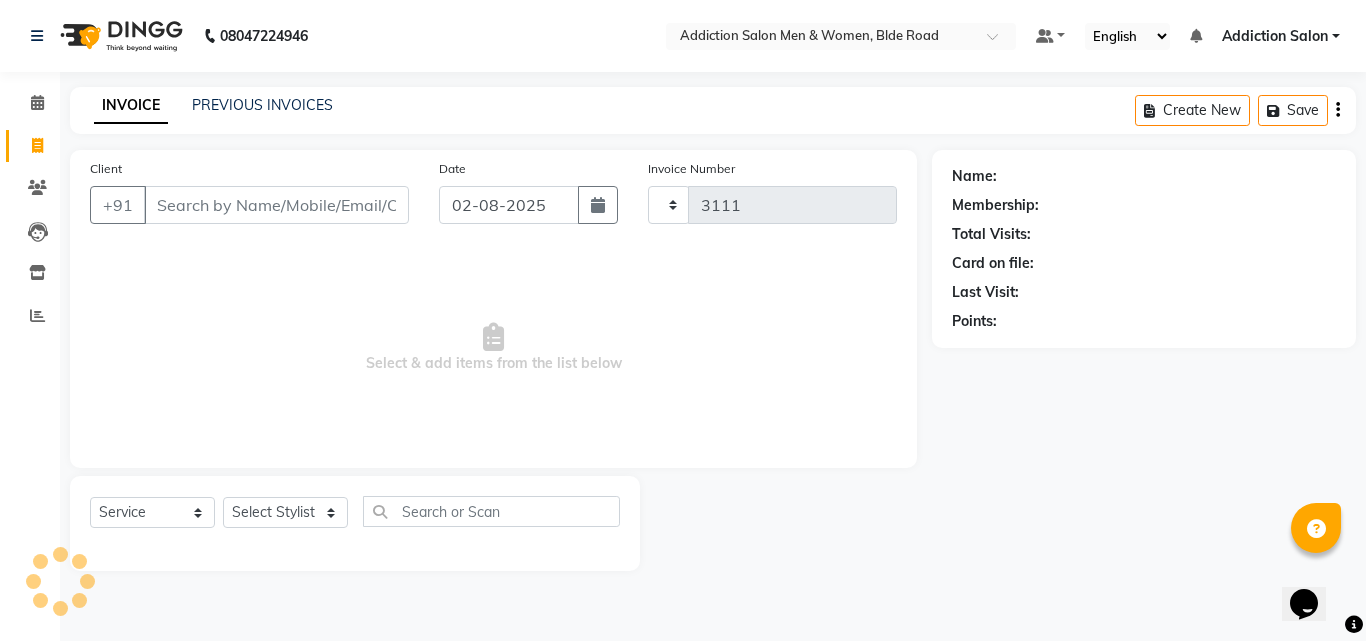 select on "6595" 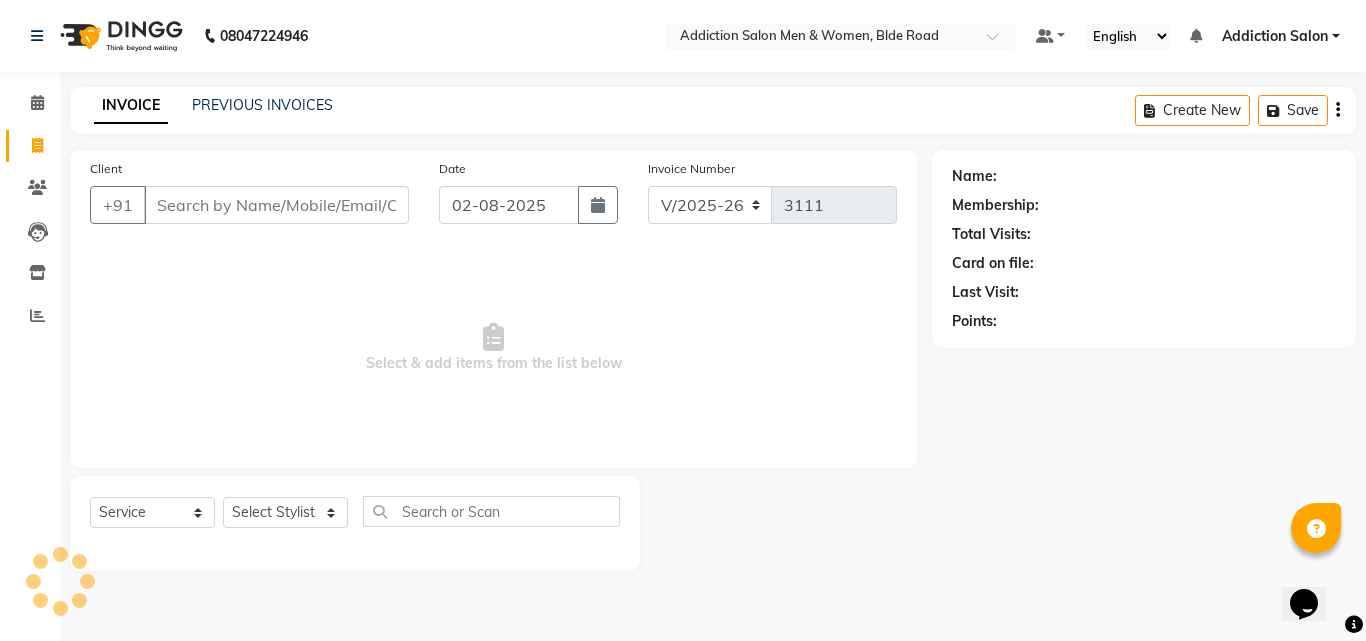 click on "Client" at bounding box center (276, 205) 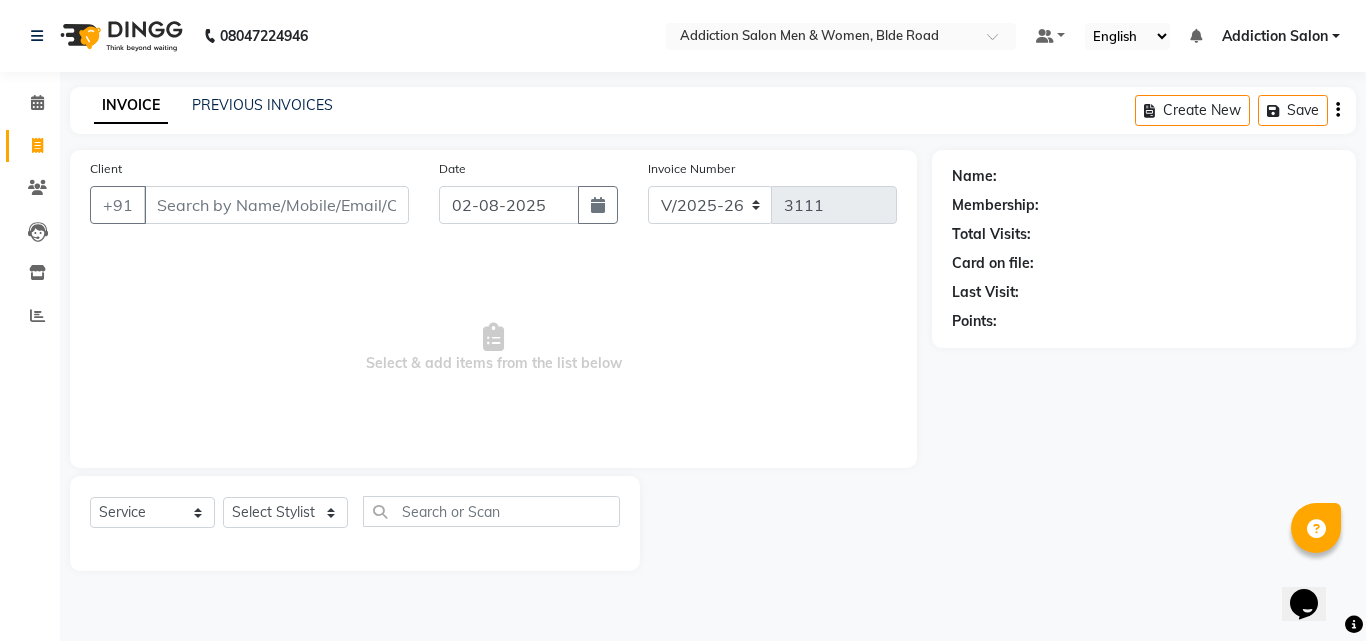 click on "PREVIOUS INVOICES" 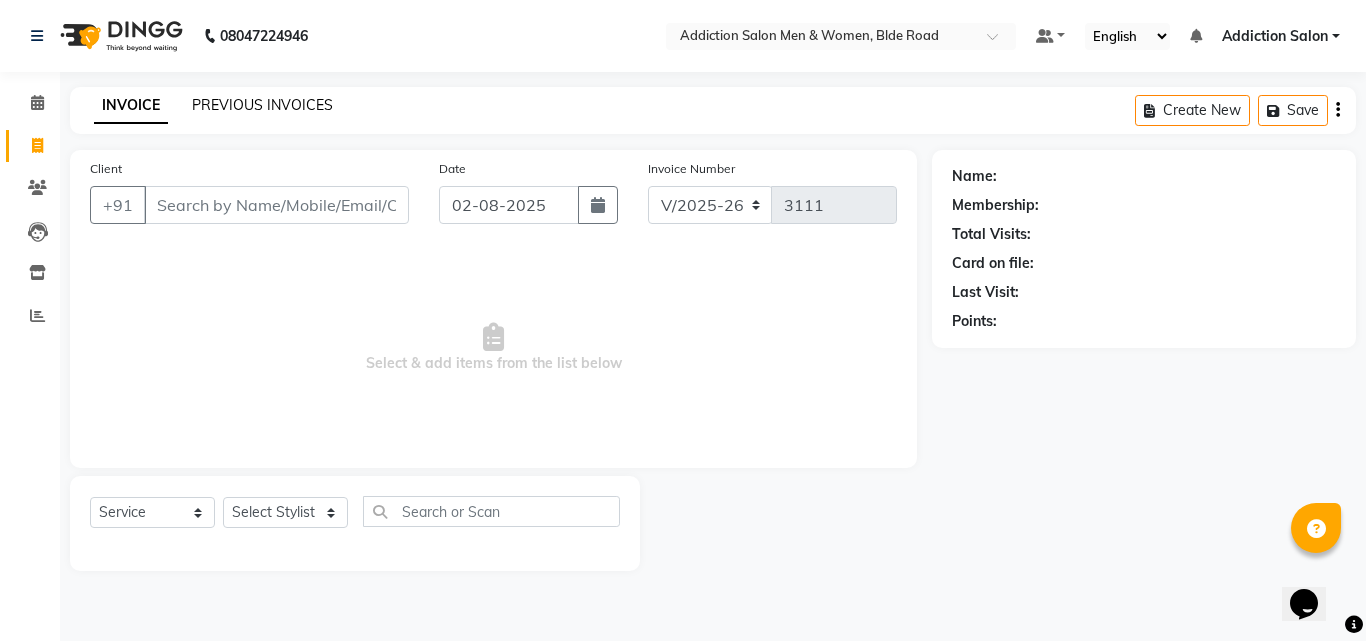 click on "PREVIOUS INVOICES" 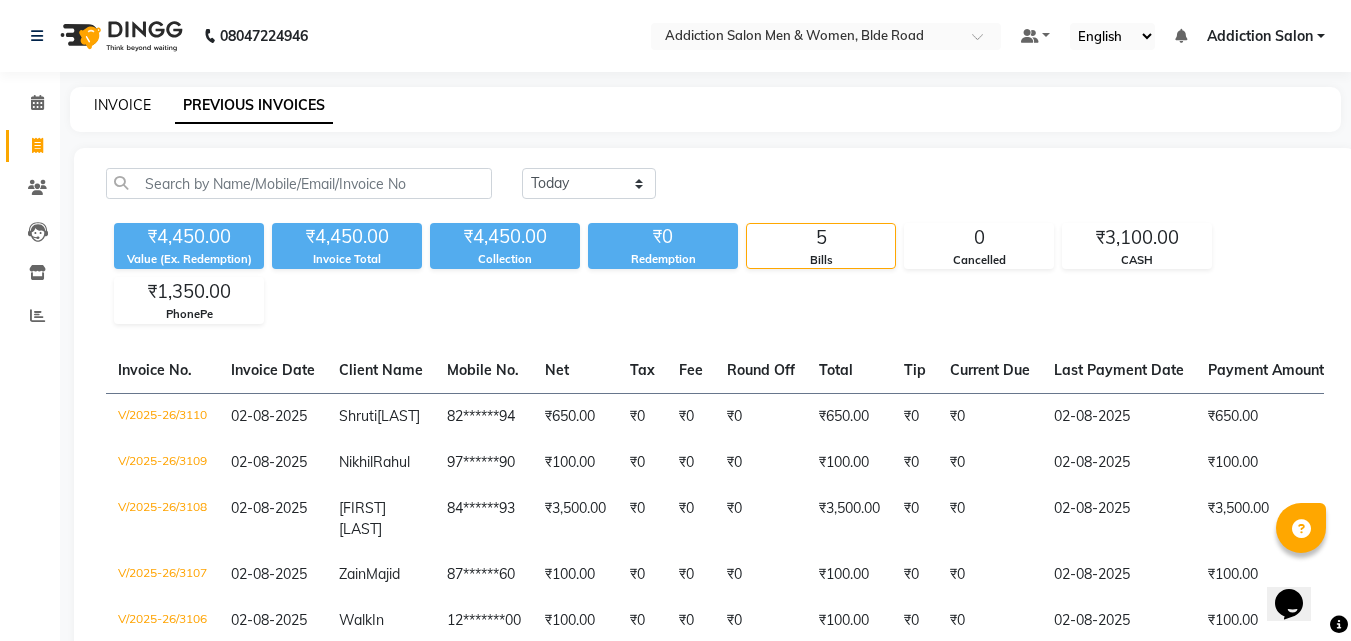 click on "INVOICE" 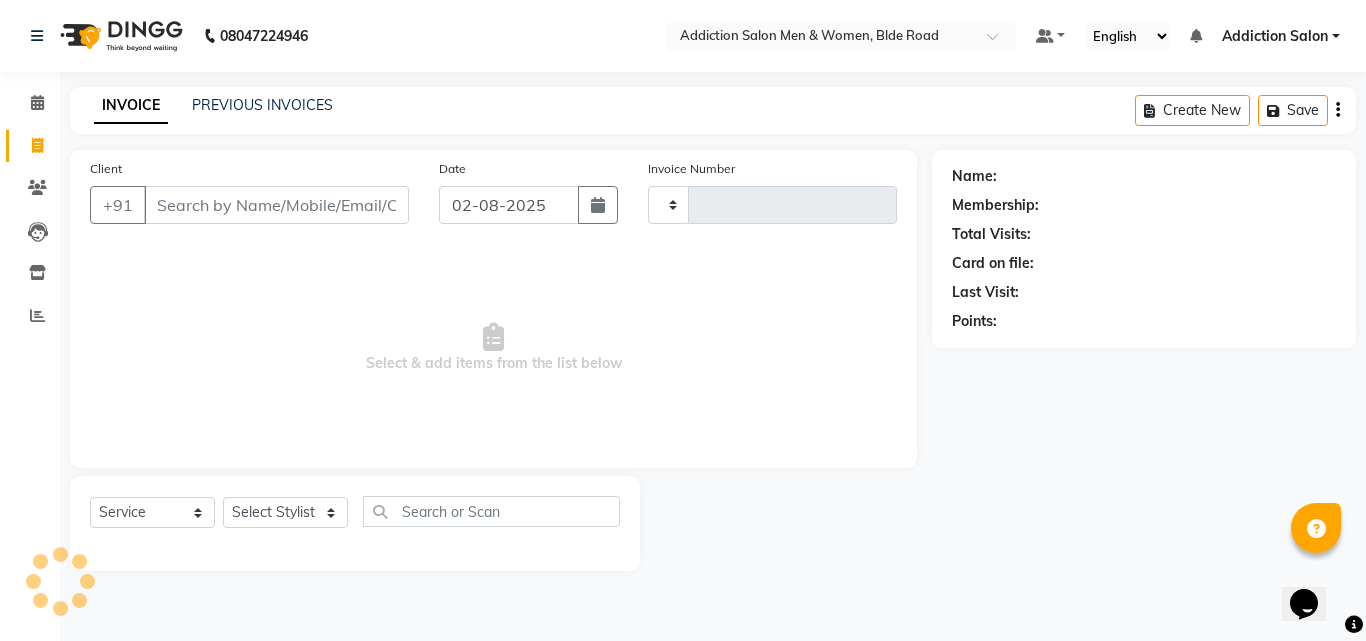 type on "3111" 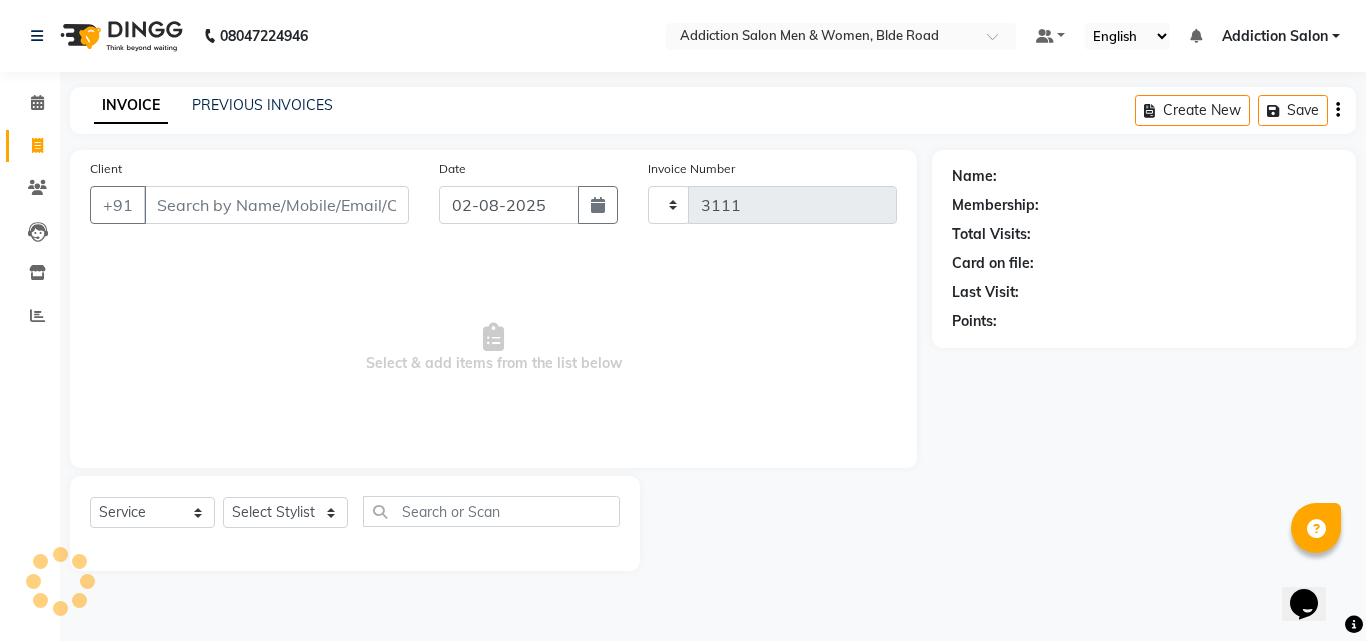 select on "6595" 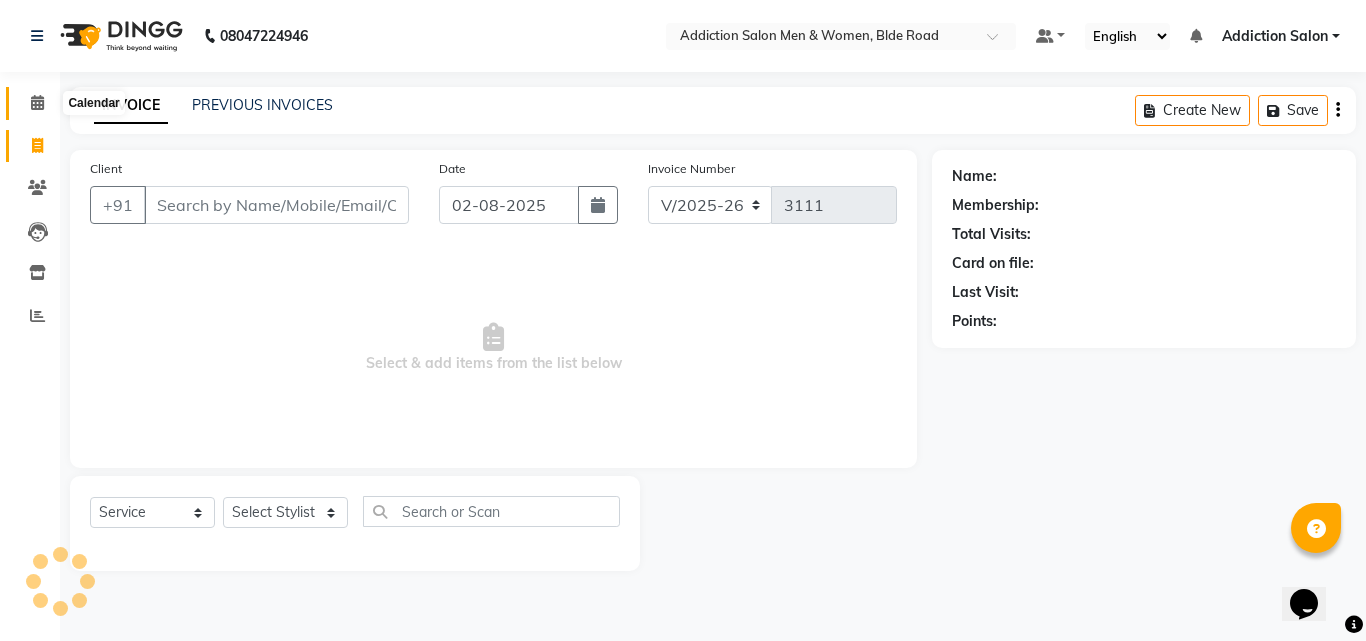 click 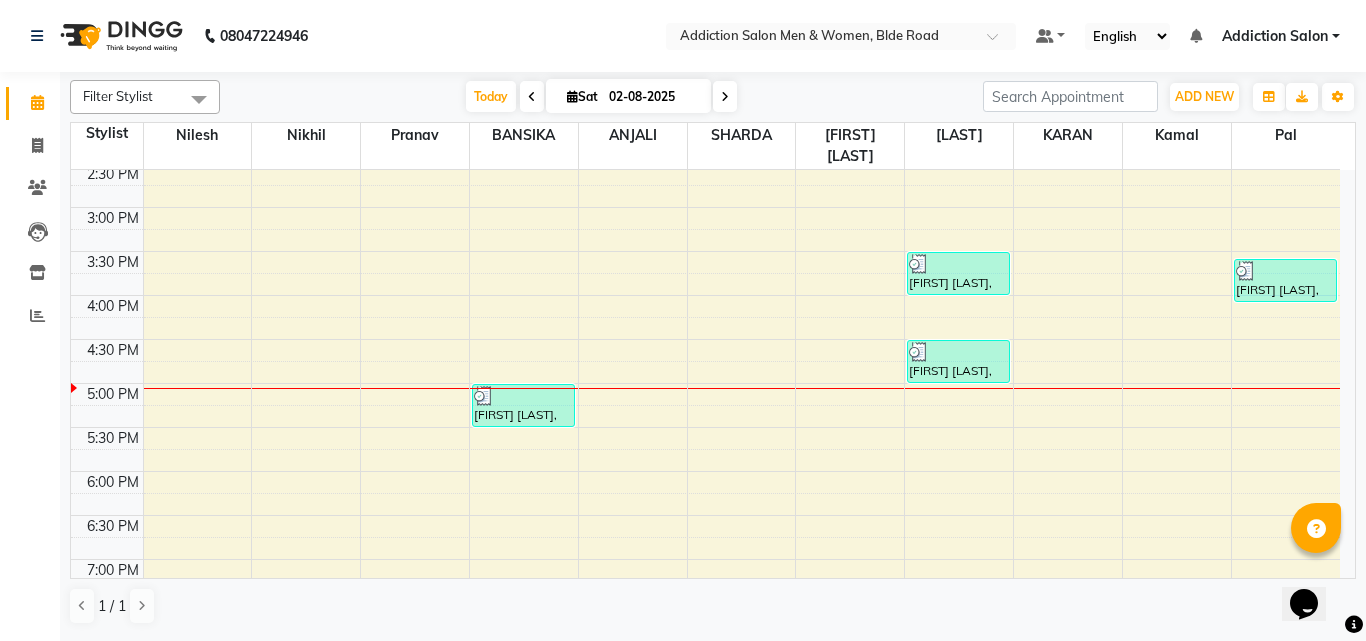 scroll, scrollTop: 600, scrollLeft: 0, axis: vertical 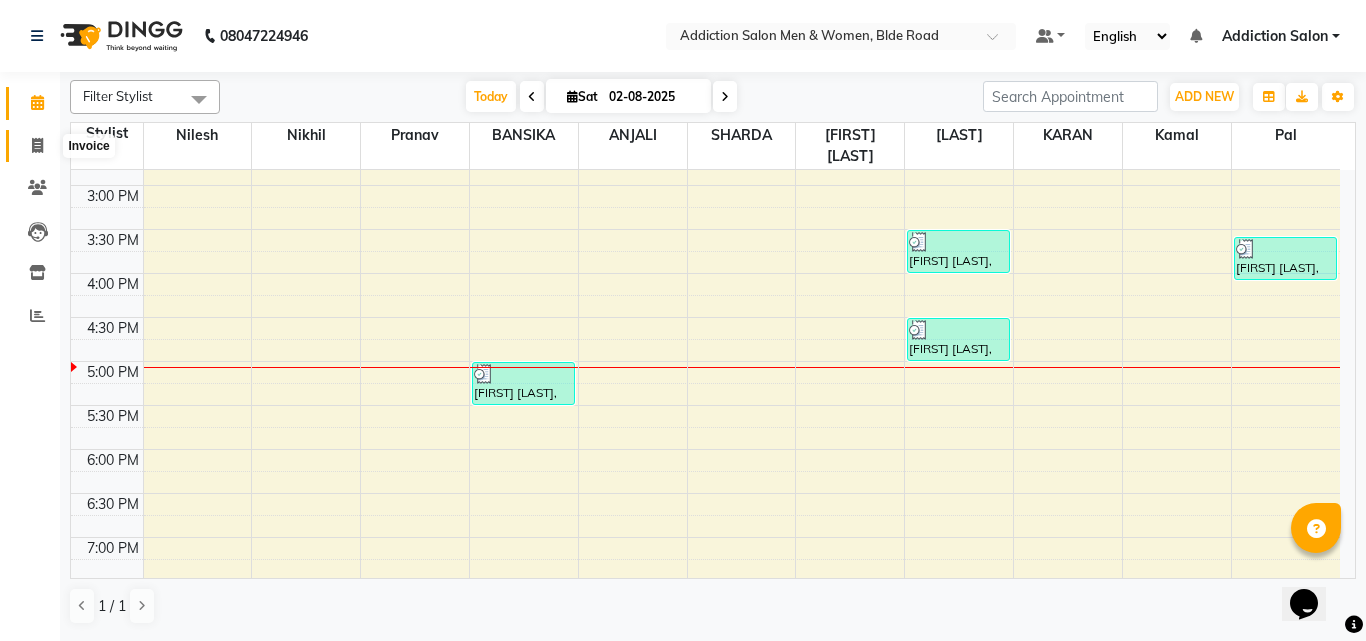 click 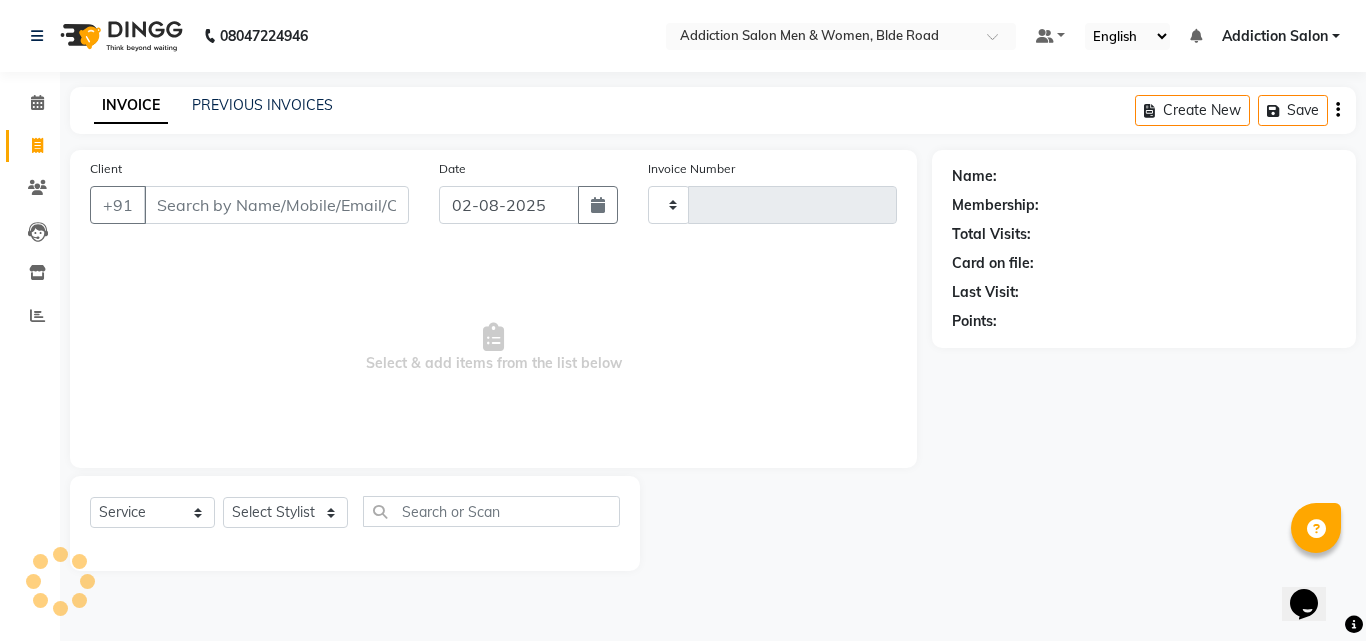 type on "3111" 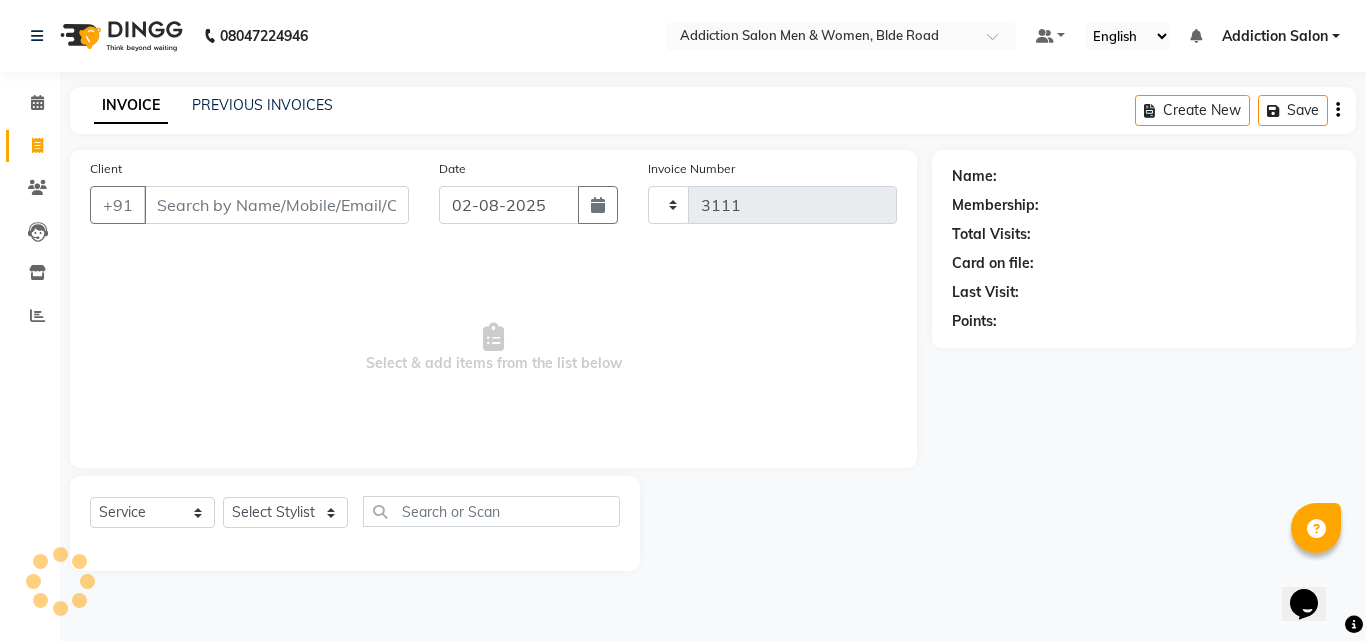 select on "6595" 